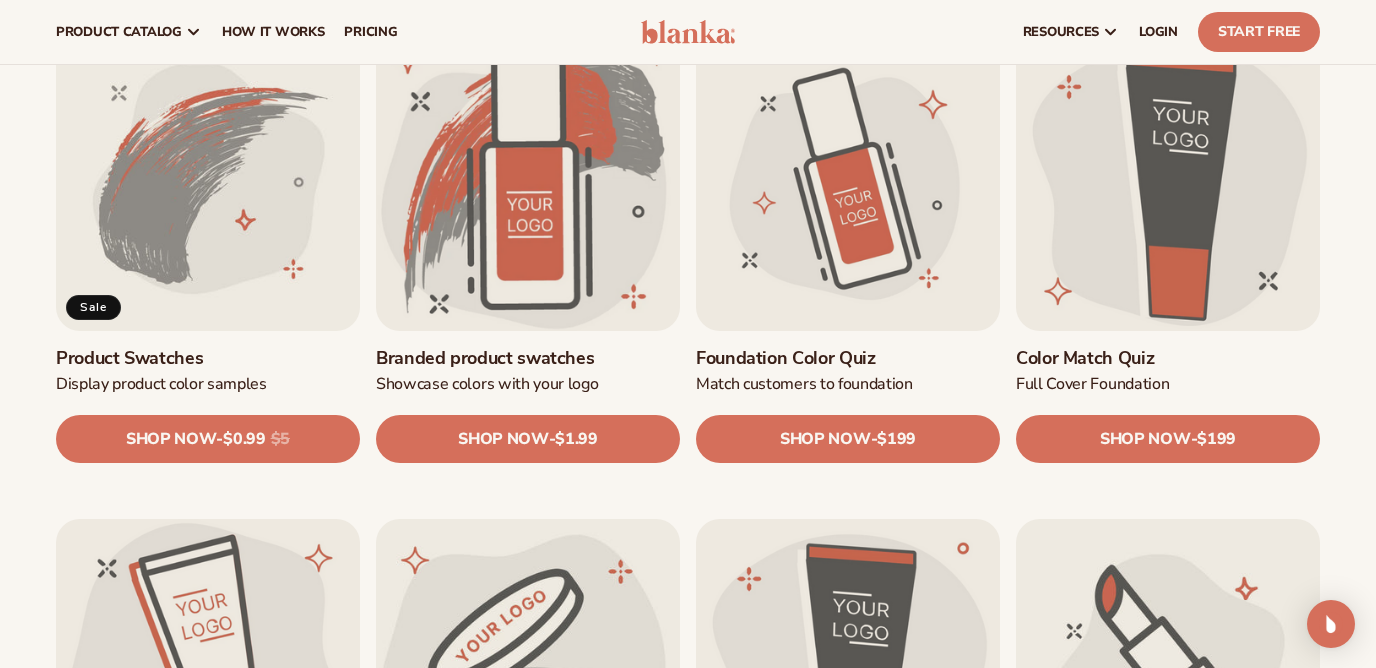 scroll, scrollTop: 1153, scrollLeft: 0, axis: vertical 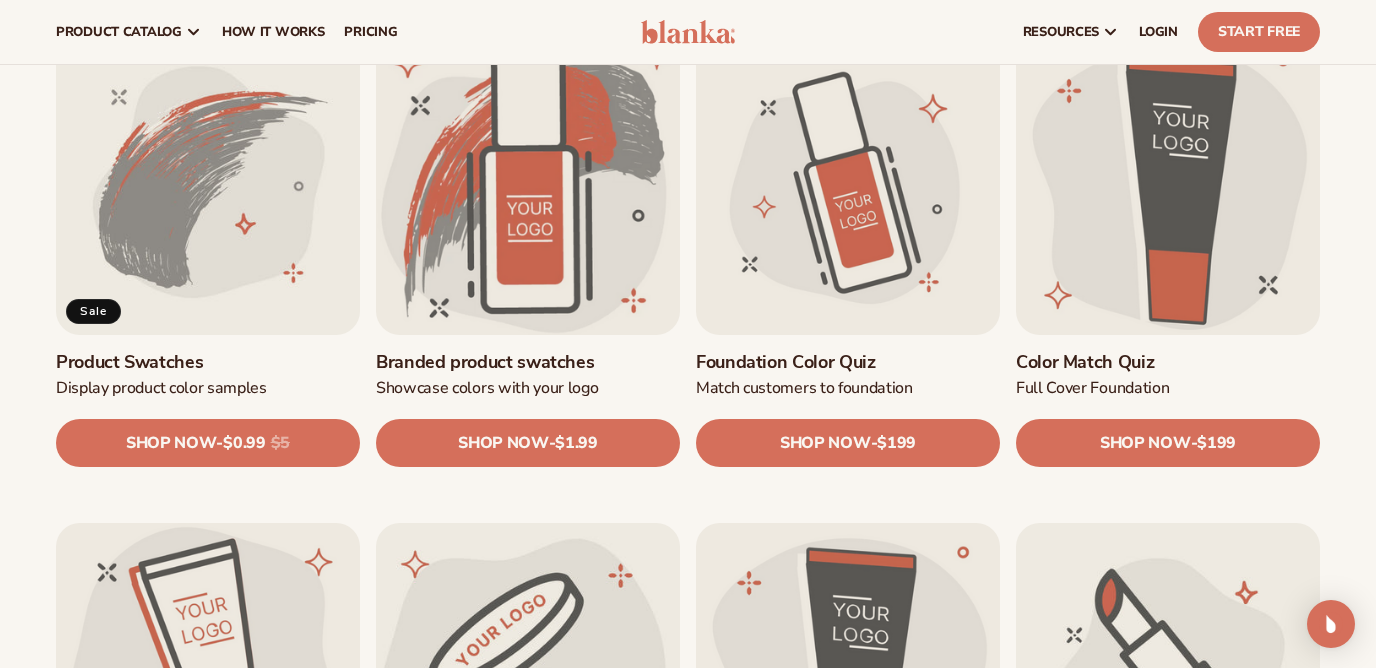 click on "SHOP NOW" at bounding box center [171, 442] 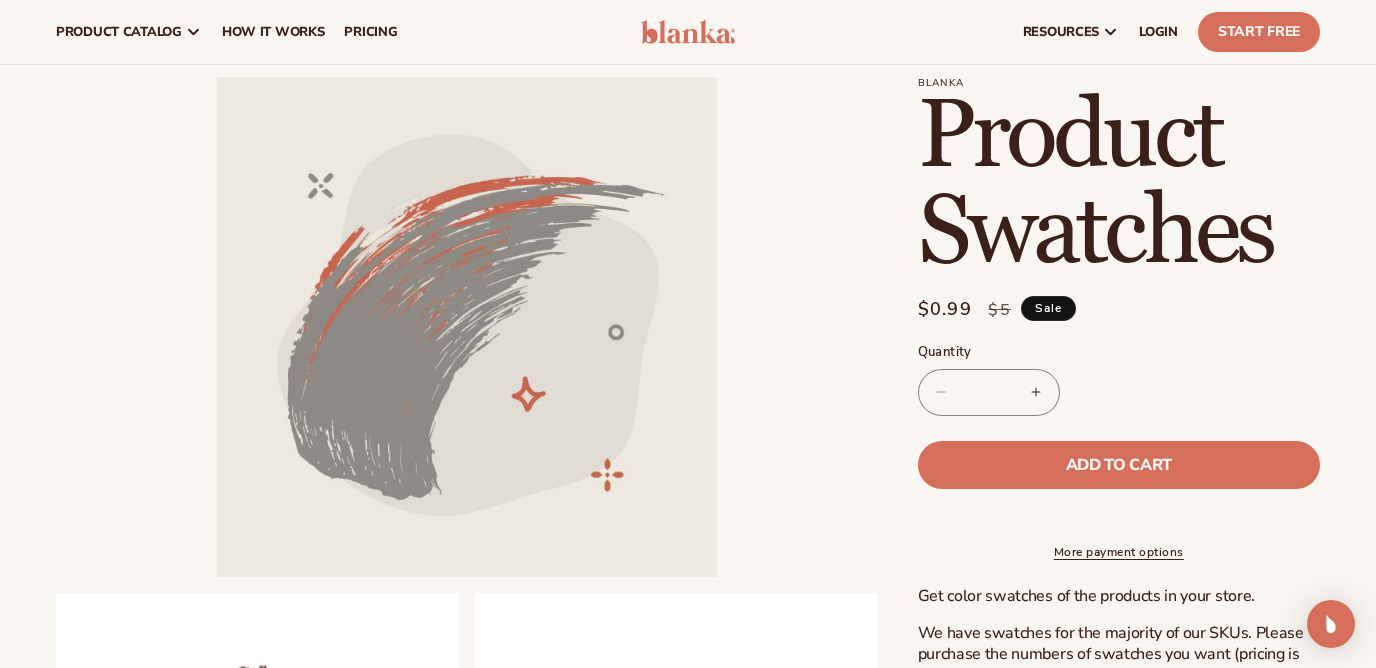 scroll, scrollTop: 0, scrollLeft: 0, axis: both 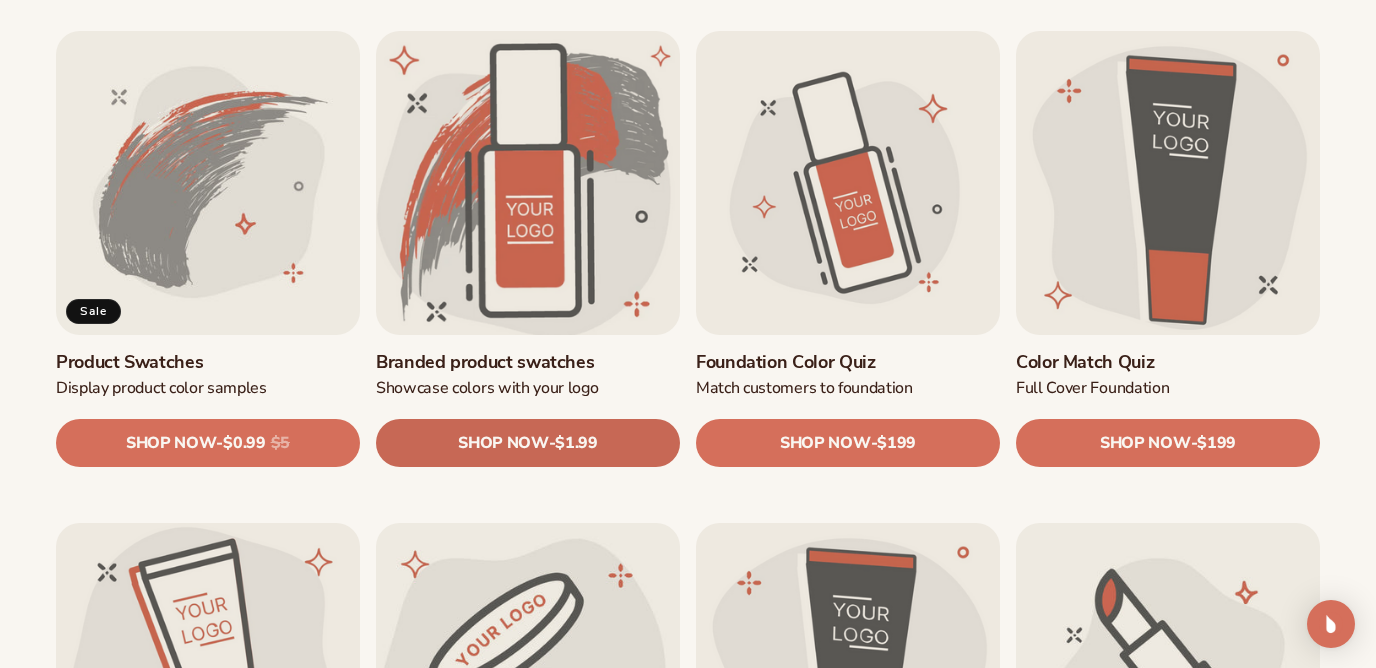 click on "SHOP NOW
-
Regular price
$1.99
Sale price
$1.99
Regular price
Unit price
/
per" at bounding box center (528, 443) 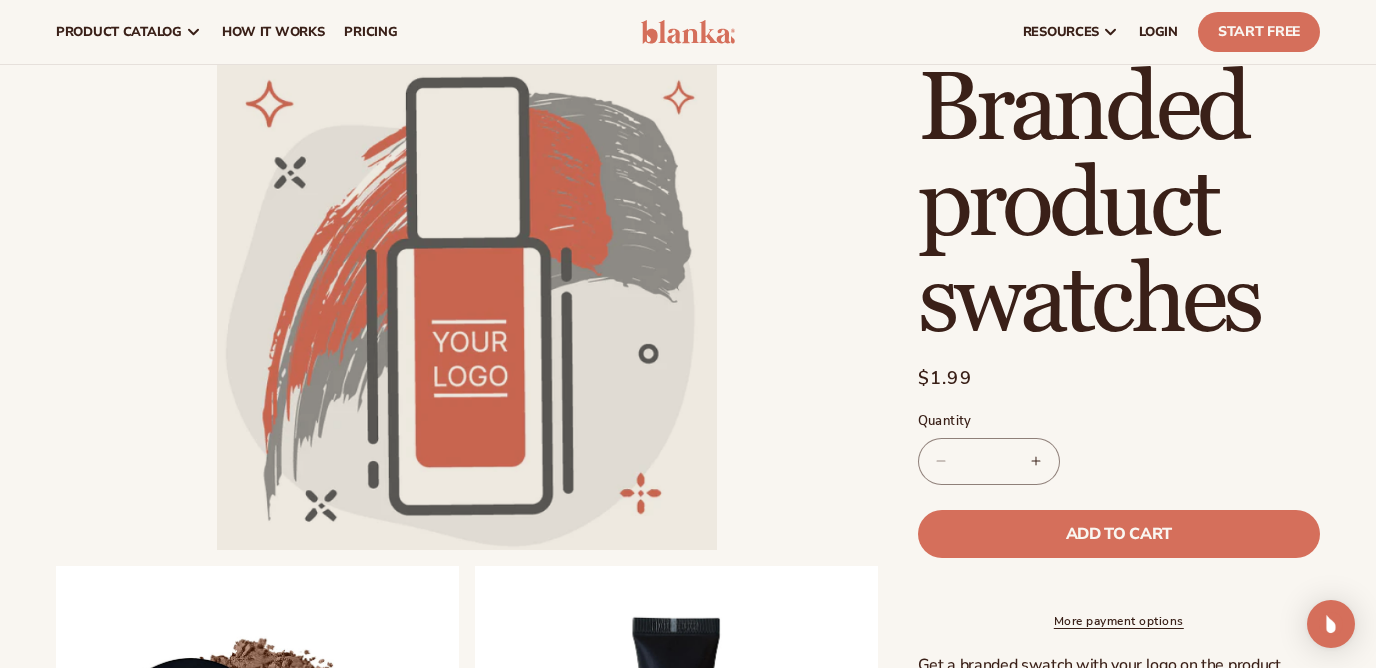 scroll, scrollTop: 0, scrollLeft: 0, axis: both 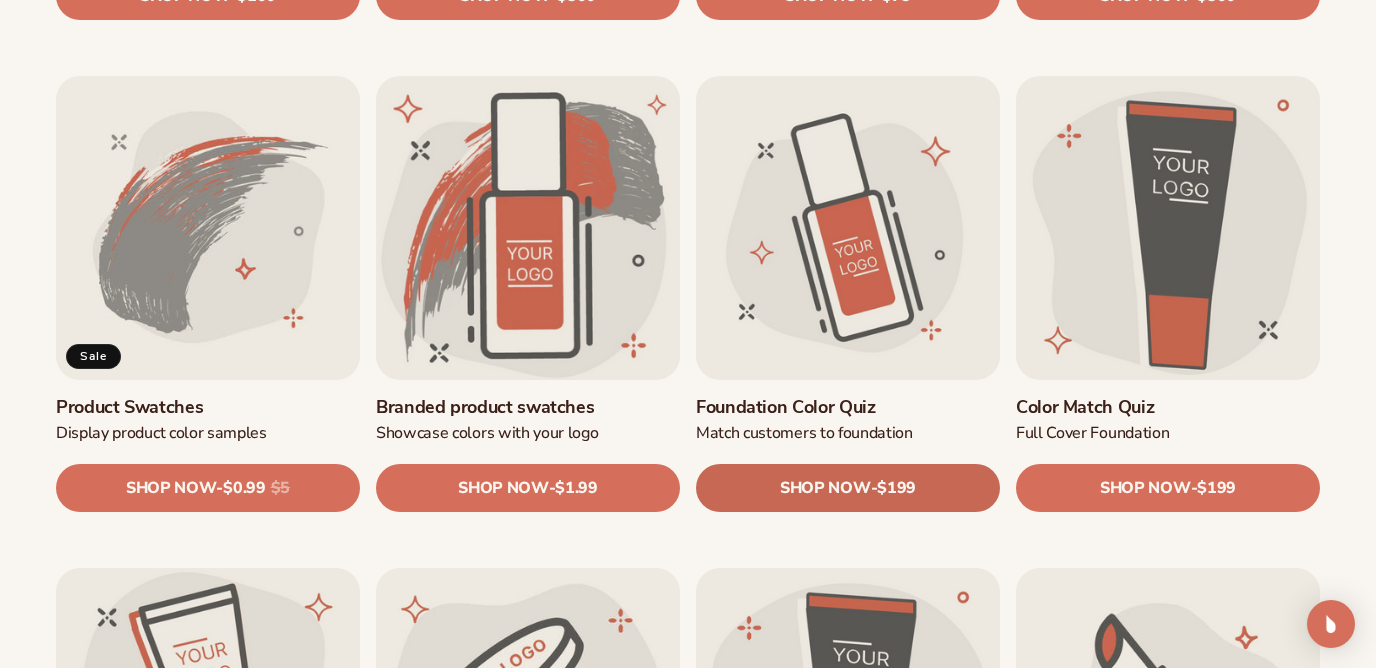 click on "SHOP NOW" at bounding box center [825, 487] 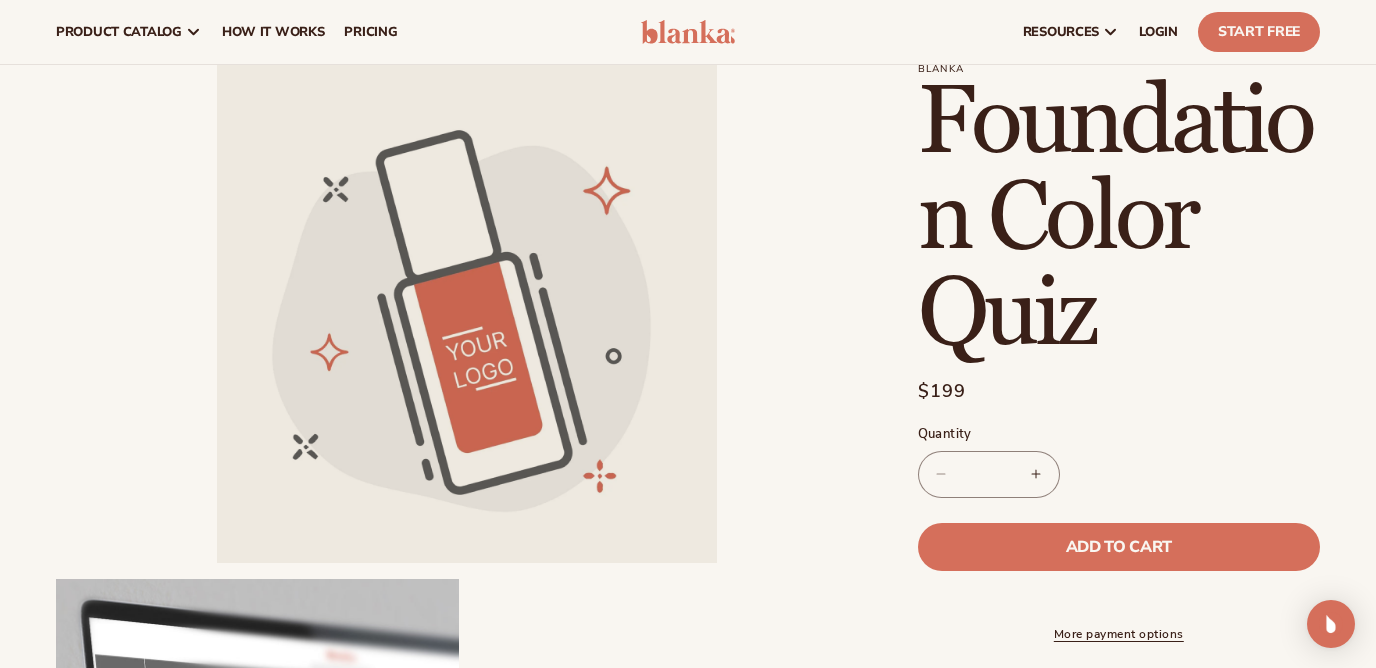 scroll, scrollTop: 0, scrollLeft: 0, axis: both 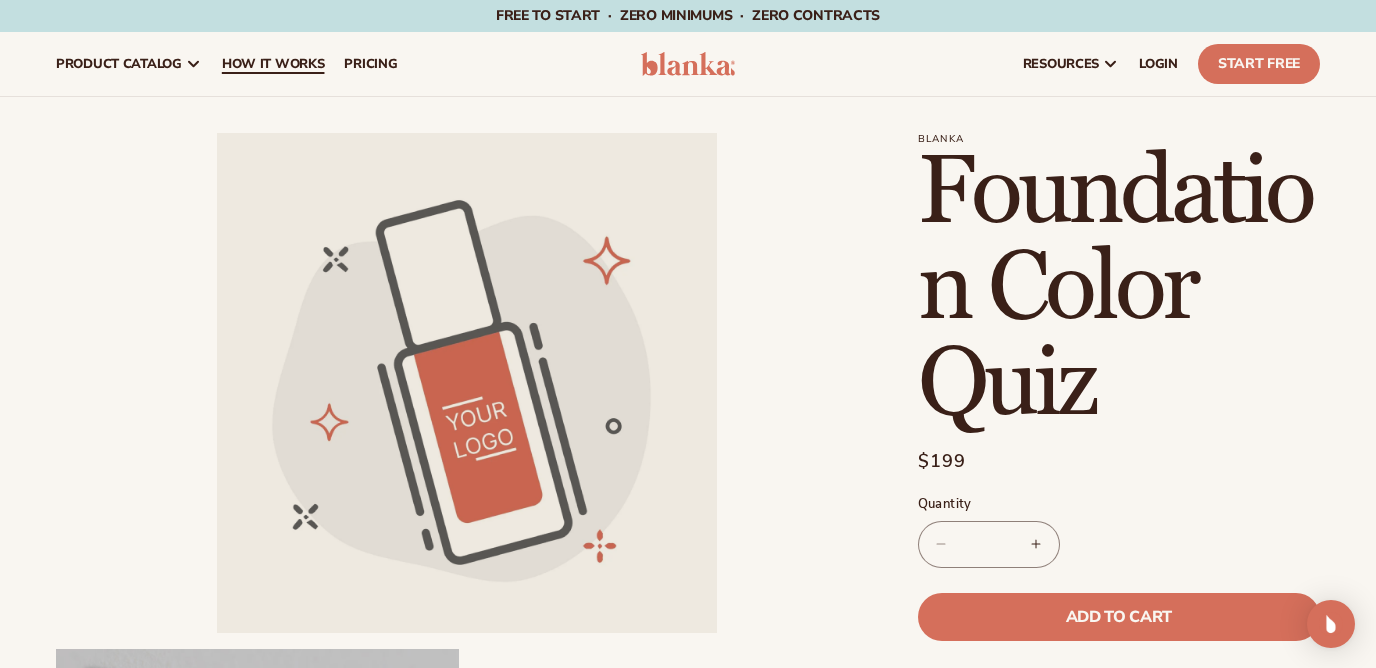 click on "How It Works" at bounding box center [273, 64] 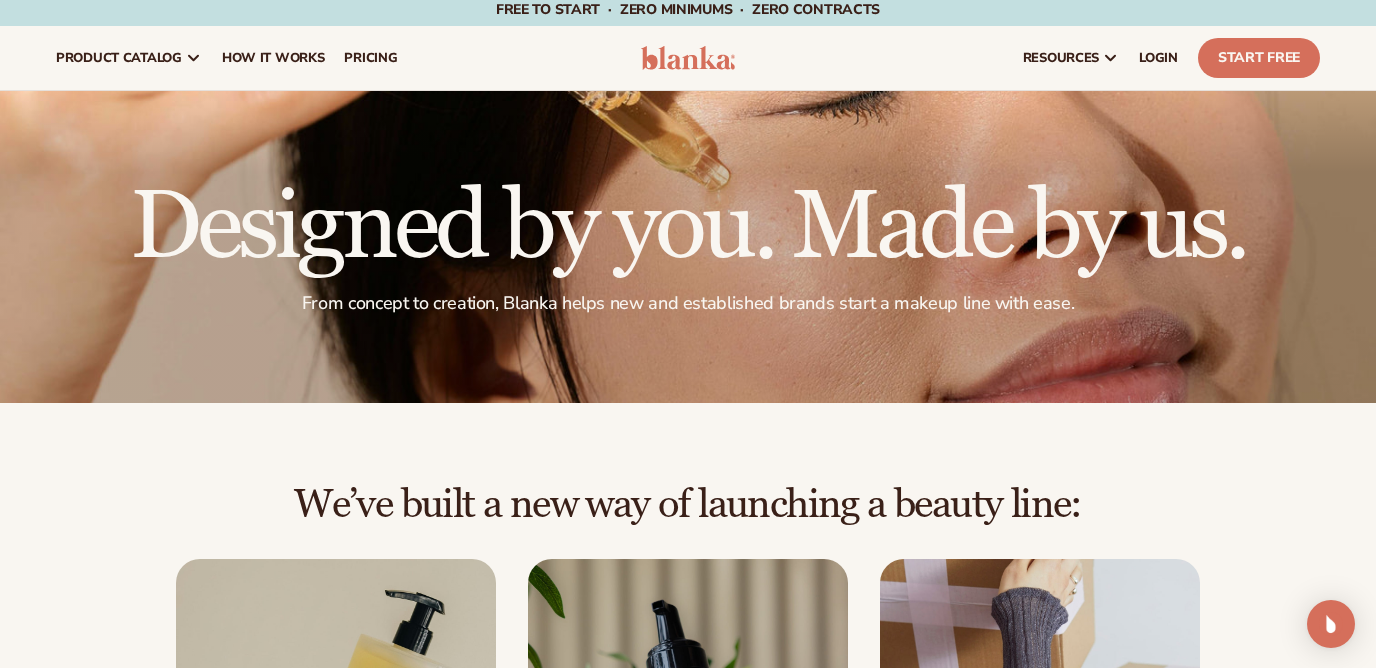scroll, scrollTop: 0, scrollLeft: 0, axis: both 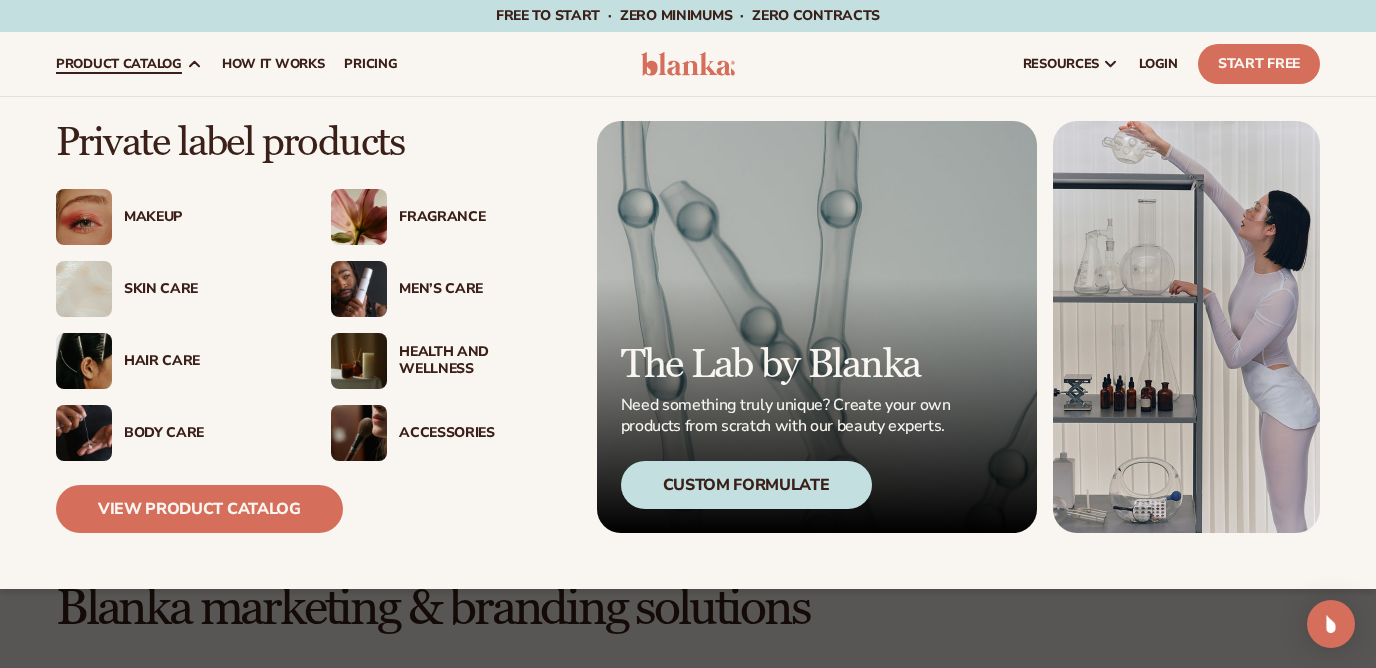 click on "Makeup" at bounding box center (207, 217) 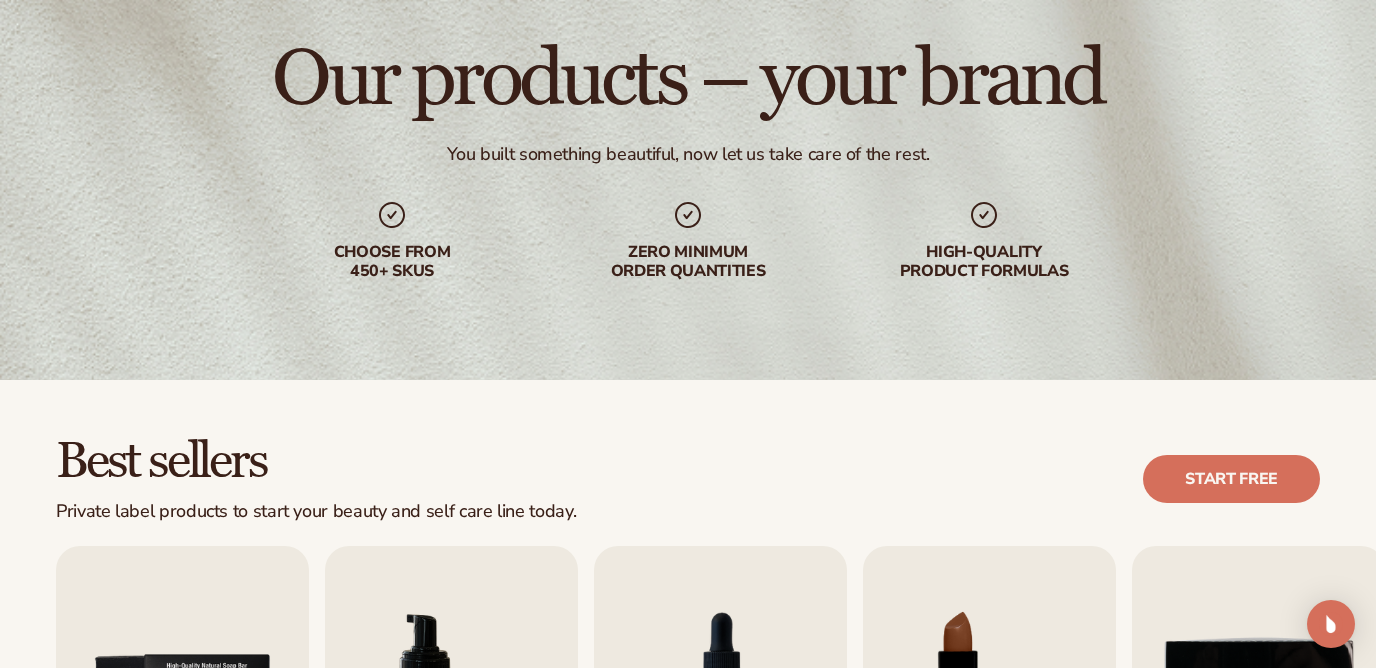 scroll, scrollTop: 0, scrollLeft: 0, axis: both 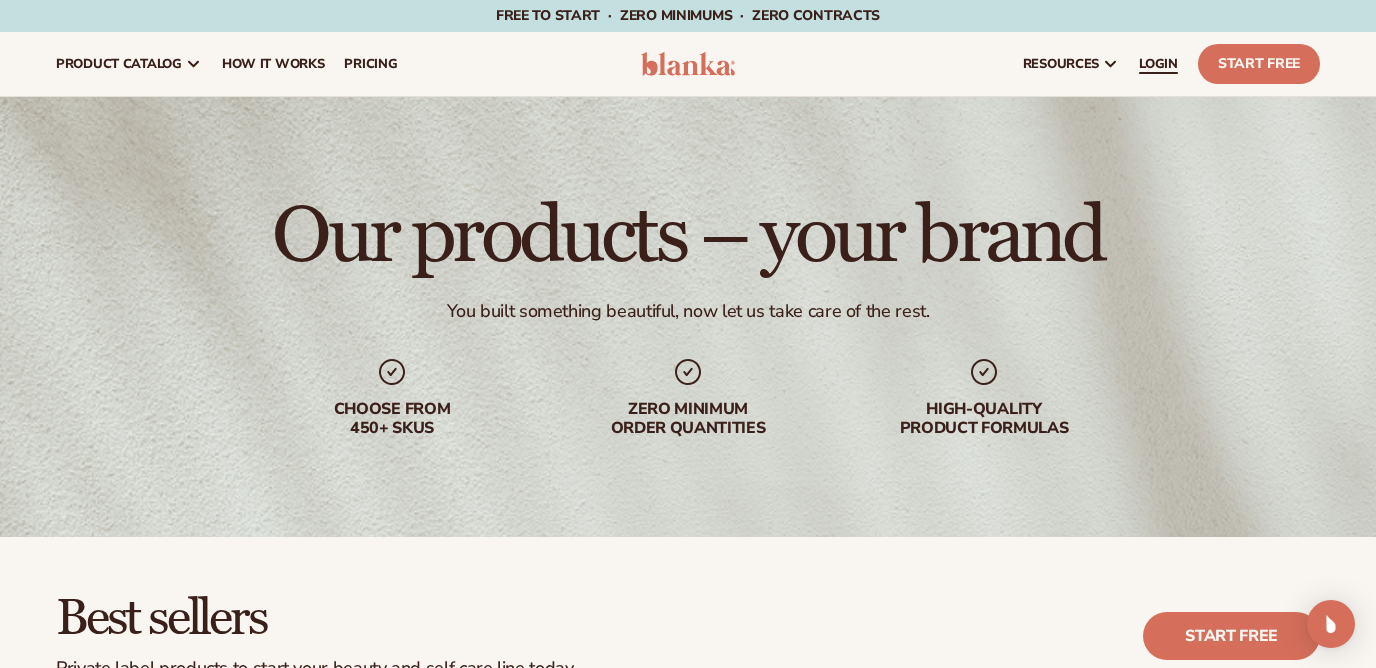 click on "LOGIN" at bounding box center [1158, 64] 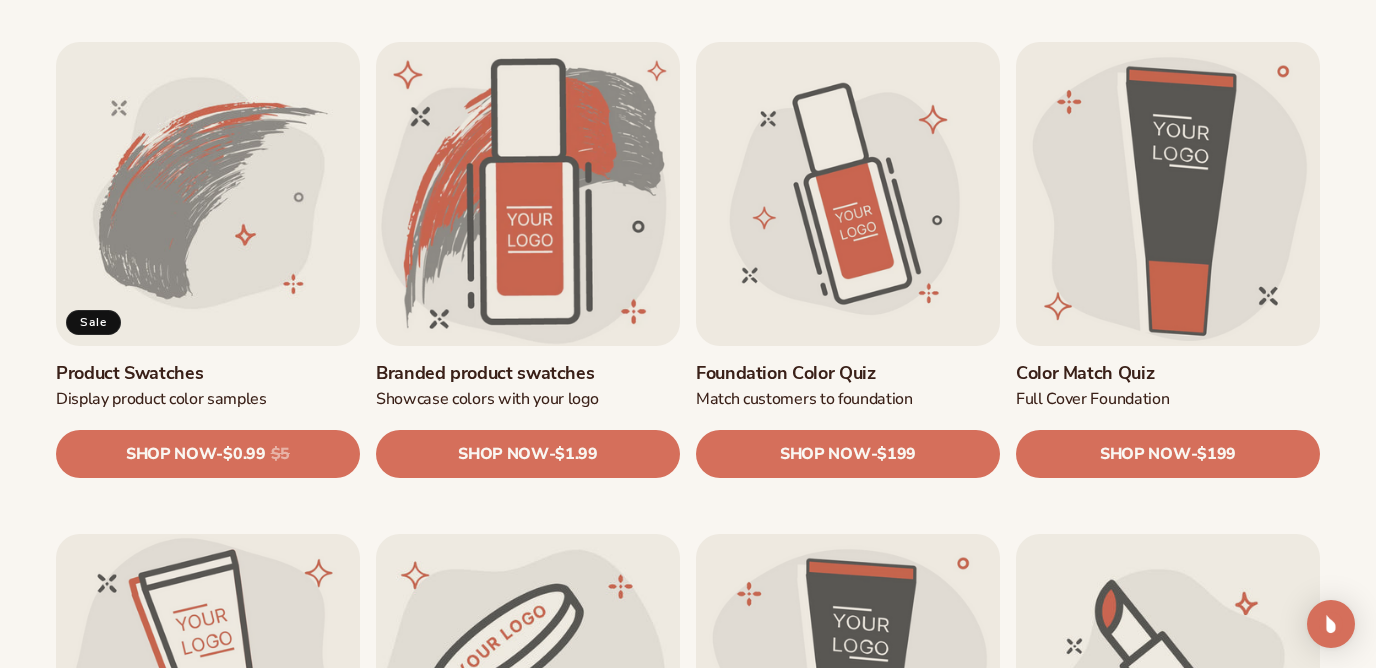 scroll, scrollTop: 1145, scrollLeft: 0, axis: vertical 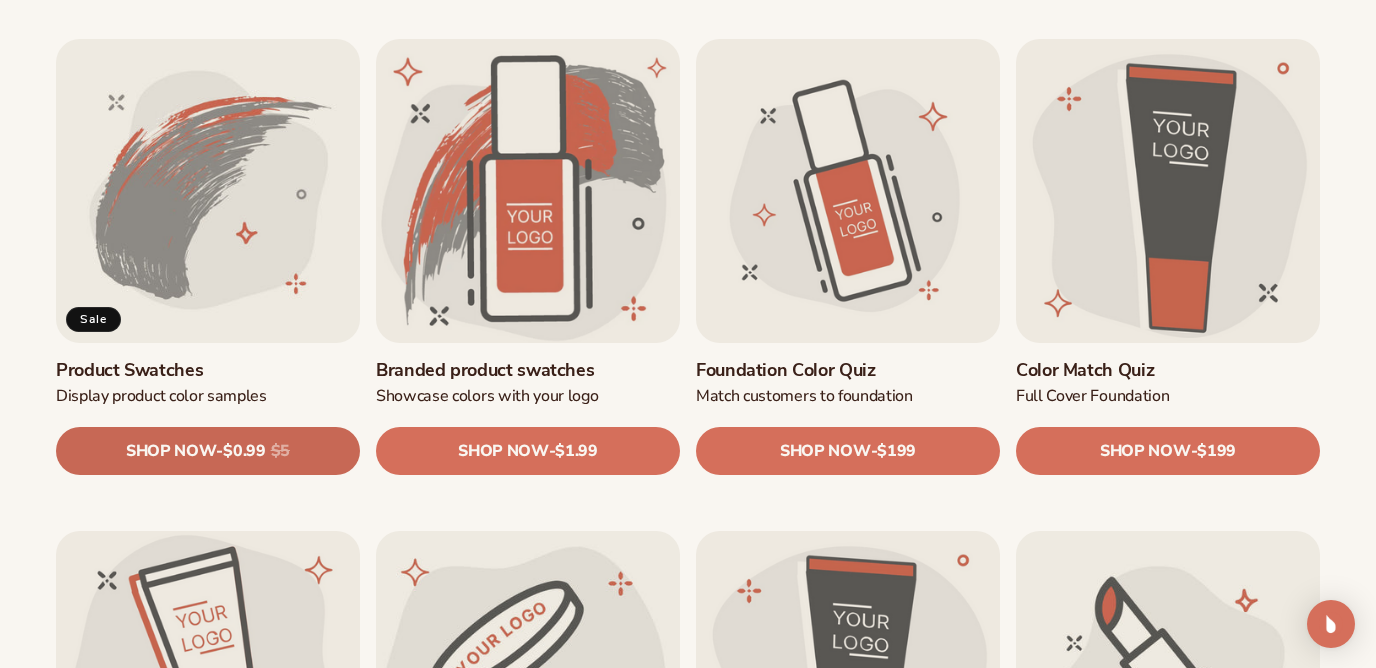 click on "SHOP NOW" at bounding box center [171, 450] 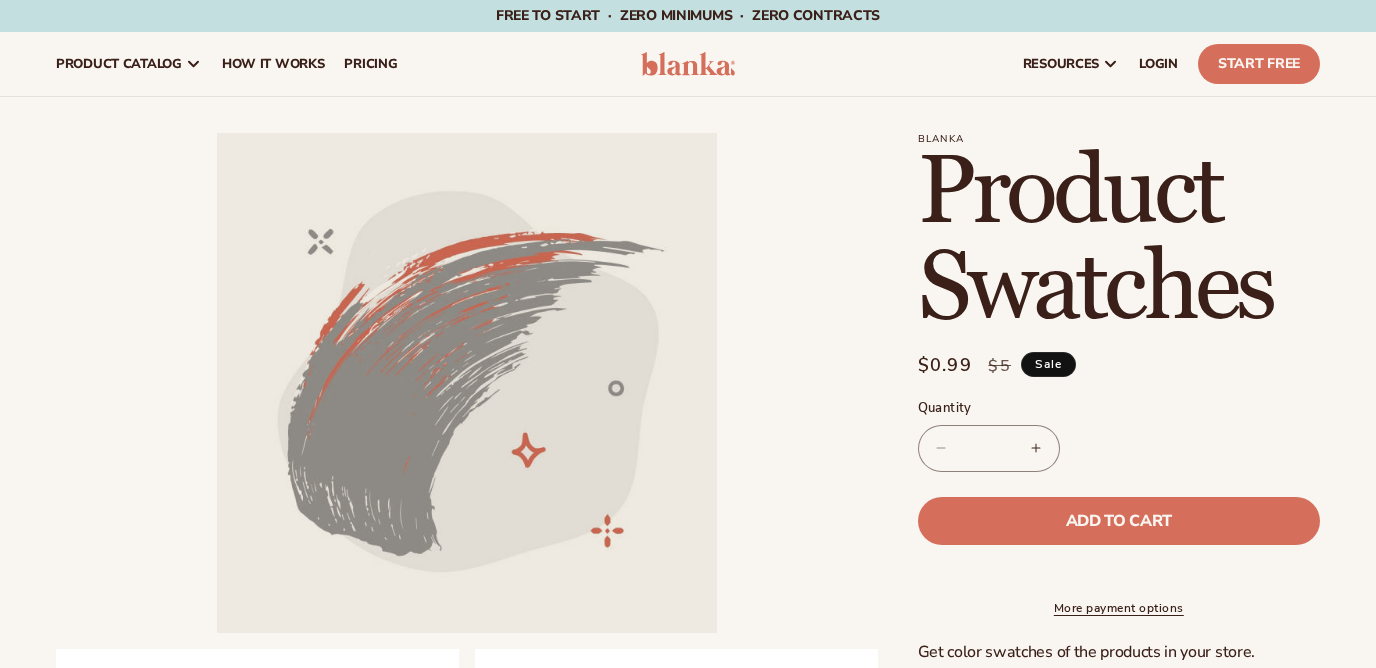 scroll, scrollTop: 0, scrollLeft: 0, axis: both 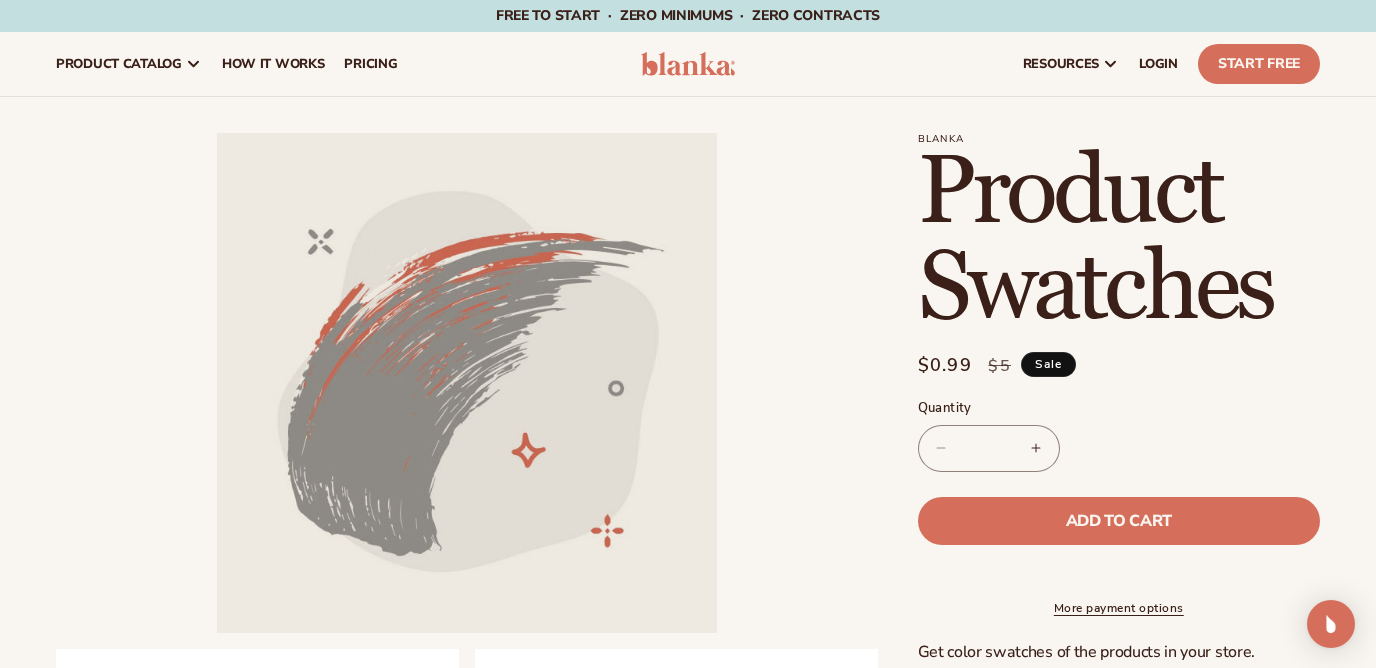 click on "Increase quantity for Product Swatches" at bounding box center (1036, 448) 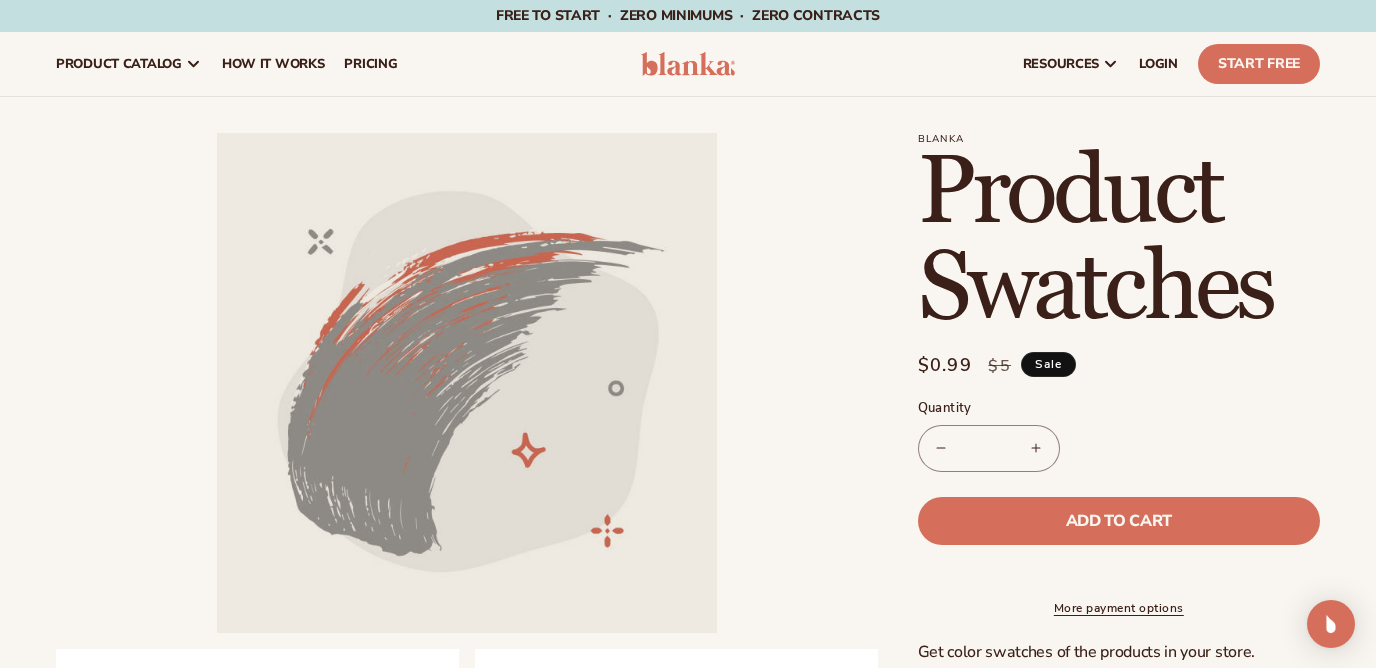 click on "Increase quantity for Product Swatches" at bounding box center [1036, 448] 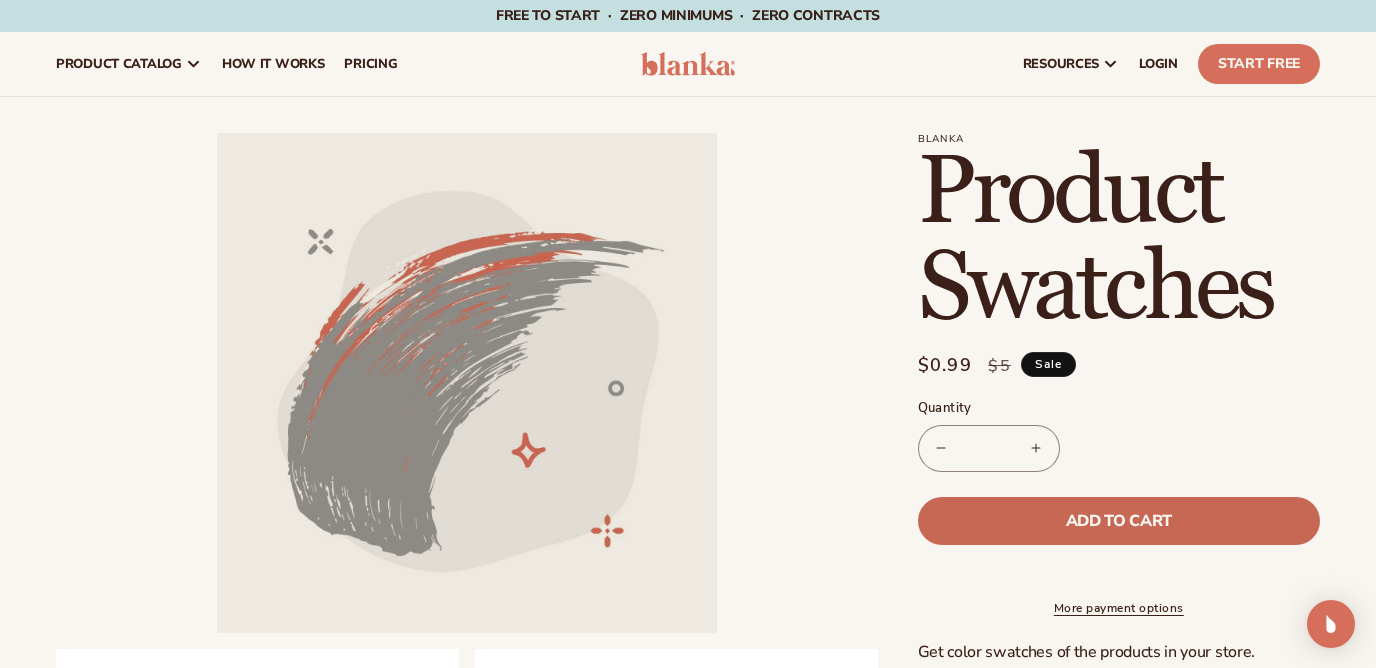click on "Add to cart" at bounding box center [1119, 521] 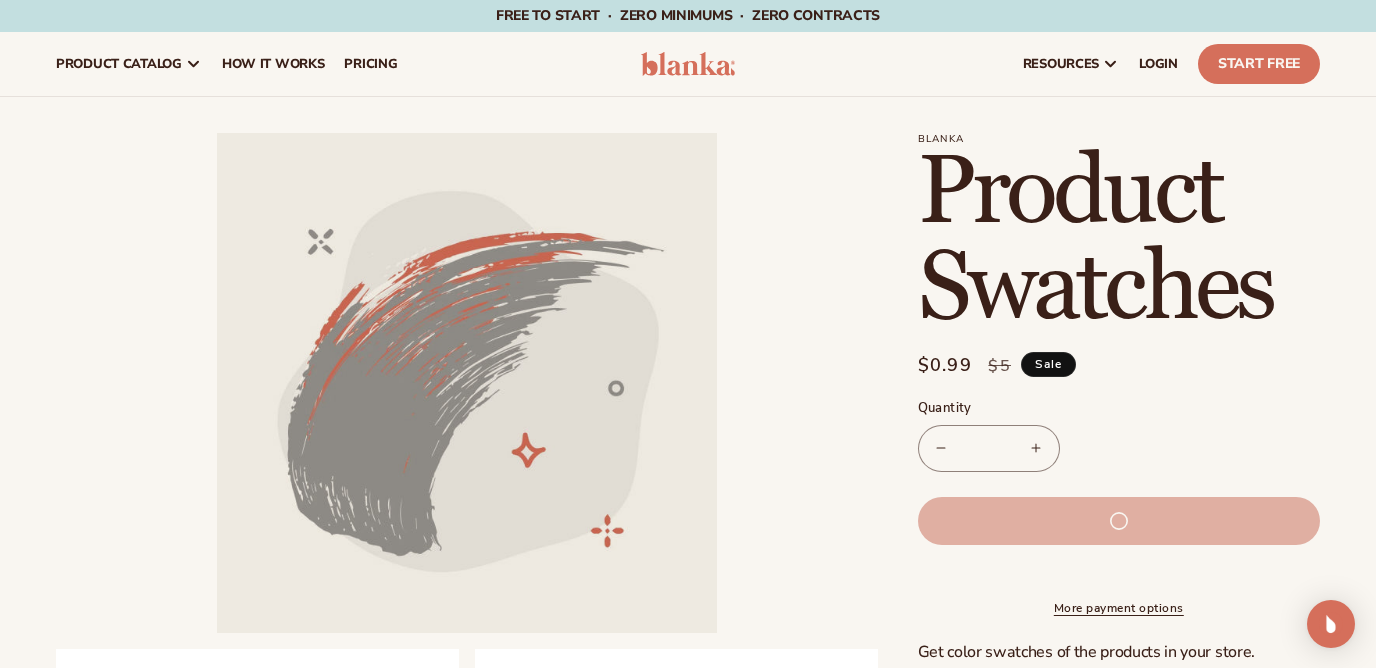type on "*" 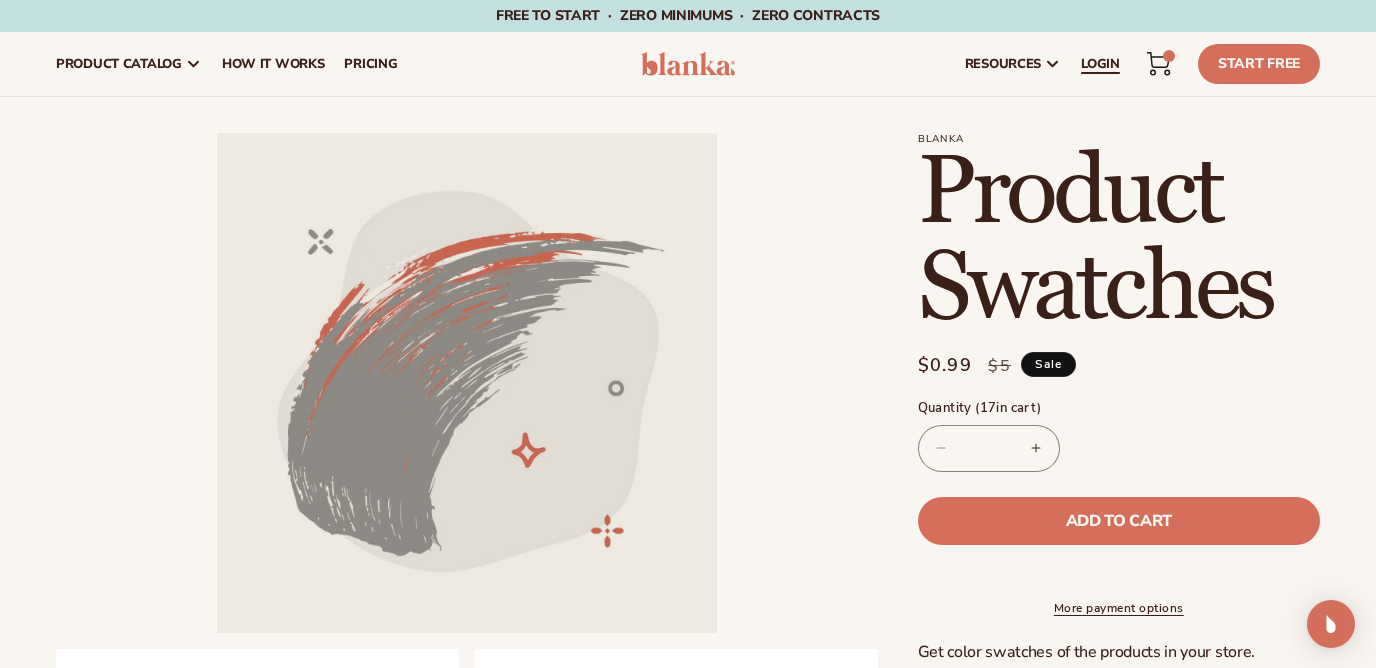 click on "LOGIN" at bounding box center [1100, 64] 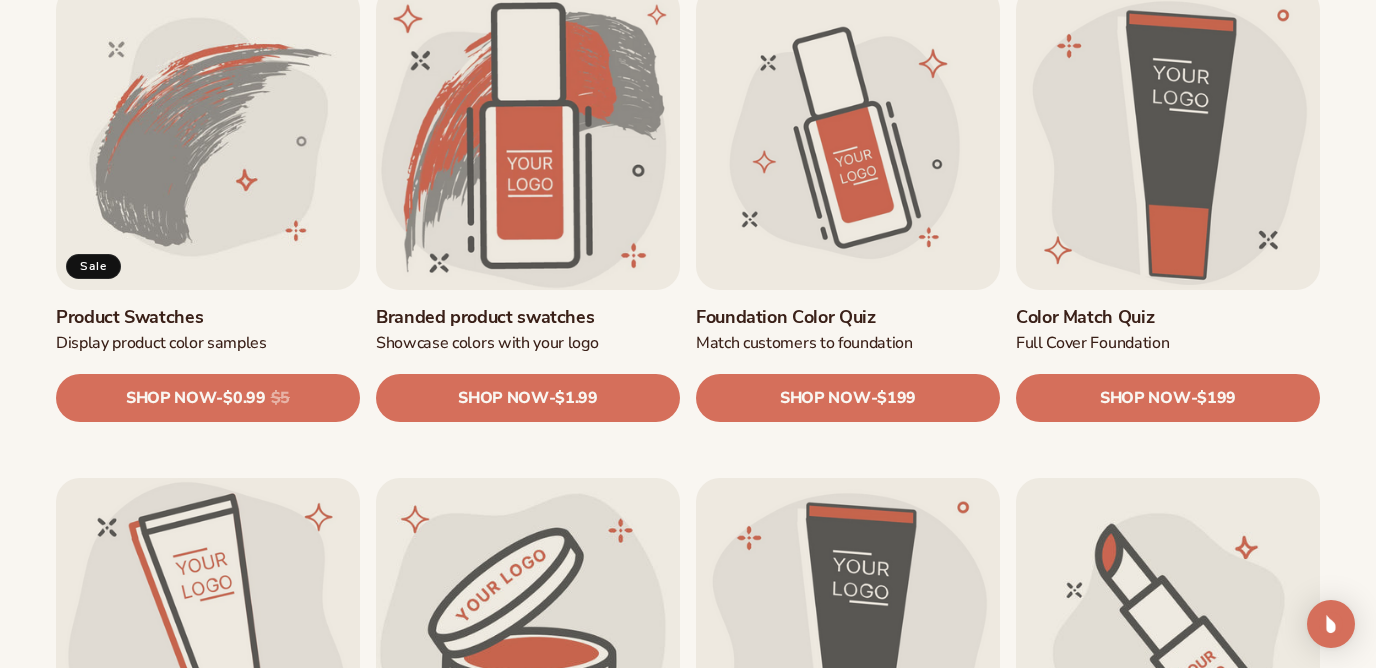 scroll, scrollTop: 1199, scrollLeft: 0, axis: vertical 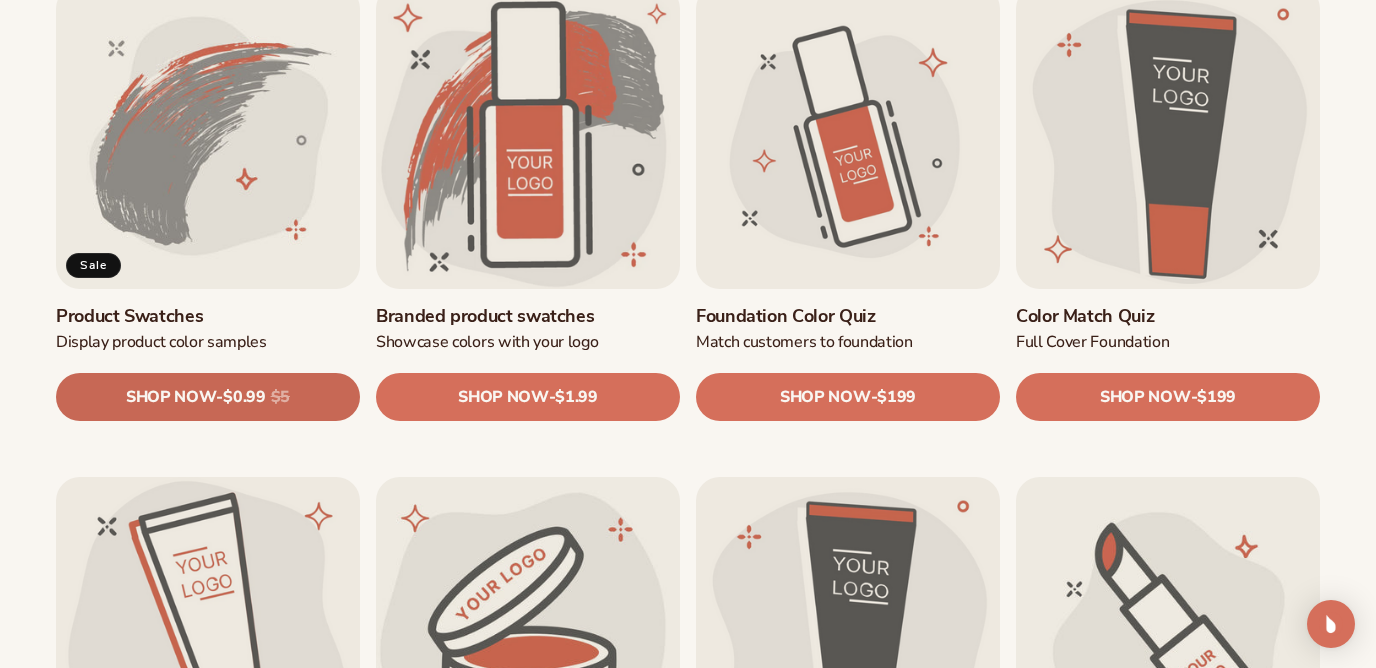click on "$0.99" at bounding box center (244, 397) 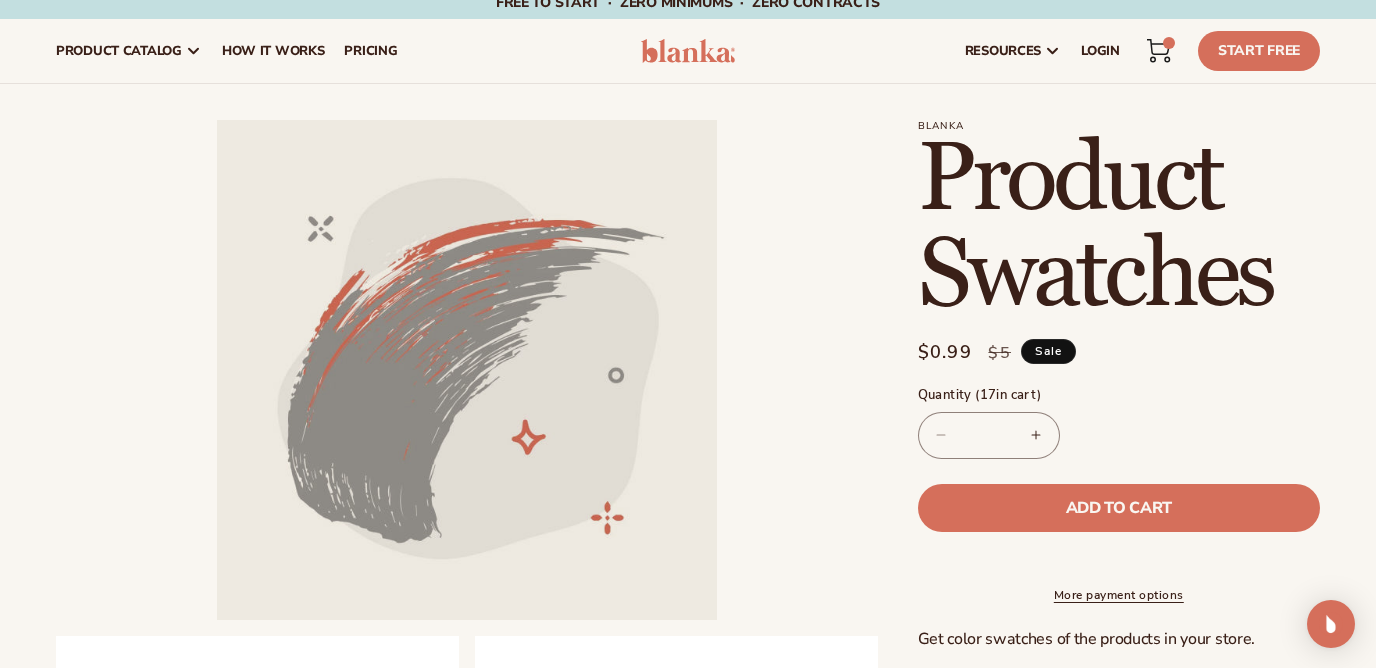 scroll, scrollTop: 0, scrollLeft: 0, axis: both 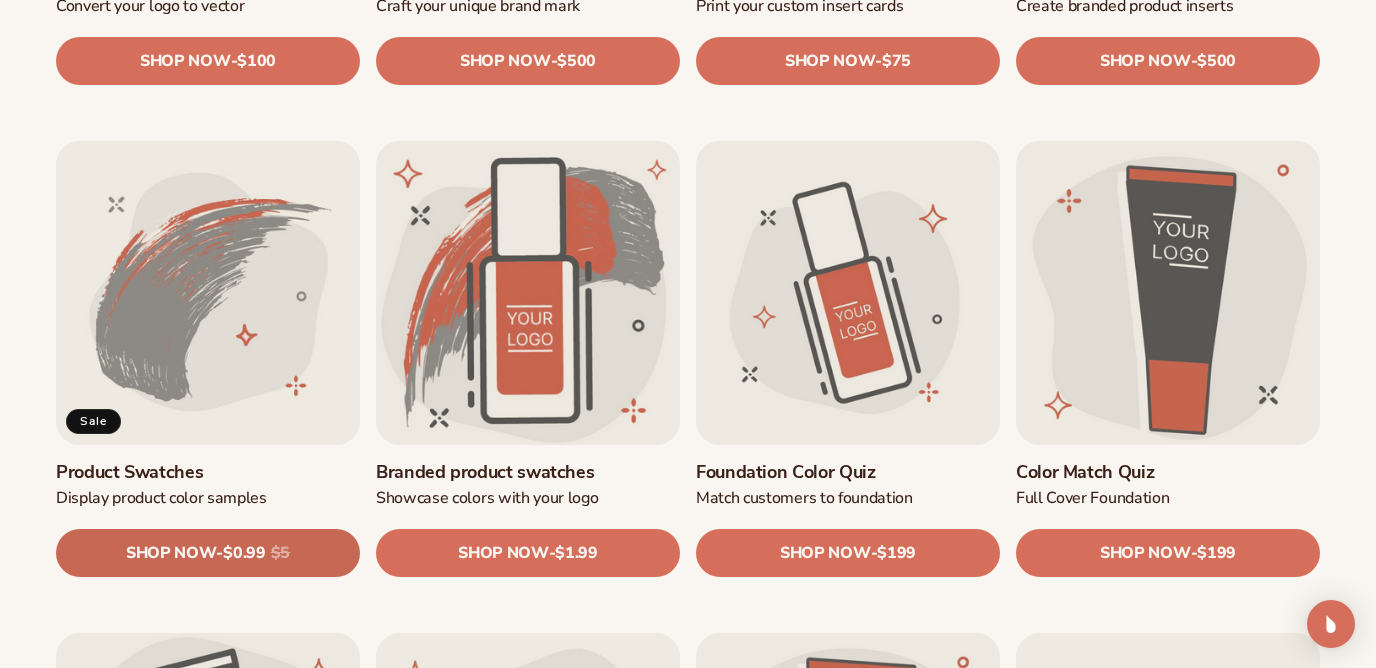 click on "SHOP NOW
-
Regular price
$0.99
Sale price
$0.99
Regular price
$5
Unit price
/
per" at bounding box center [208, 553] 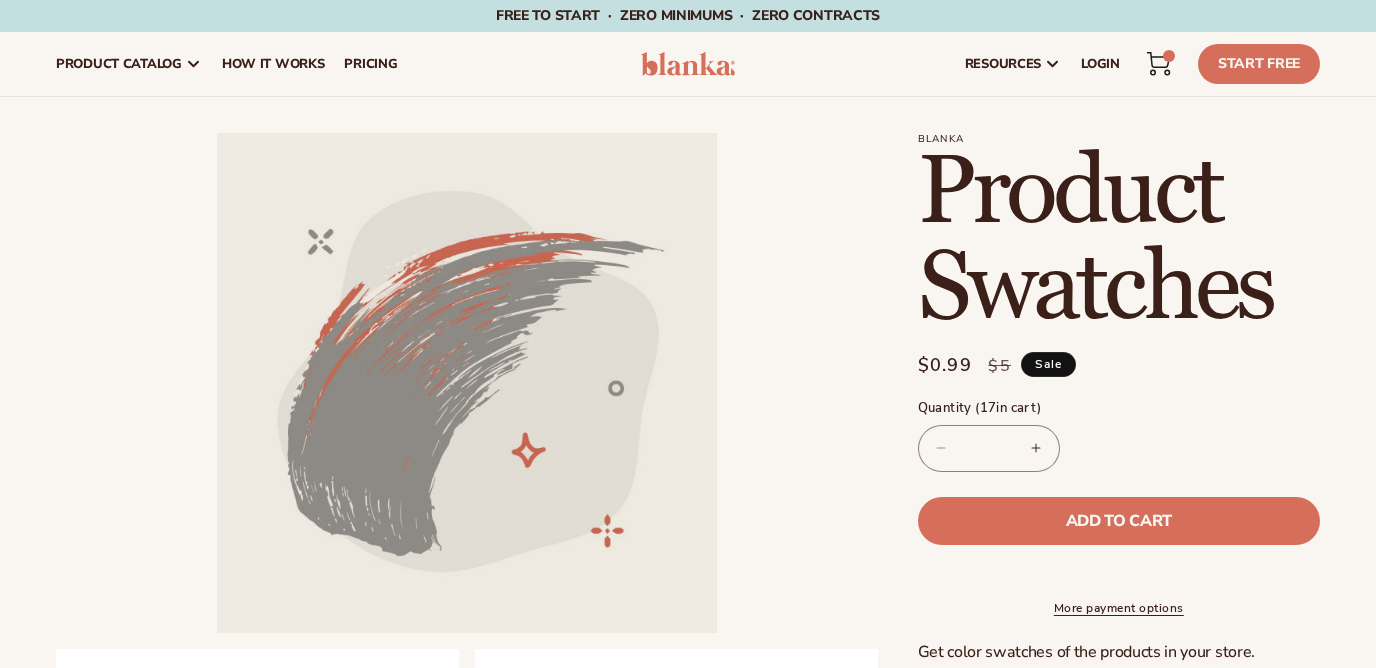 scroll, scrollTop: 0, scrollLeft: 0, axis: both 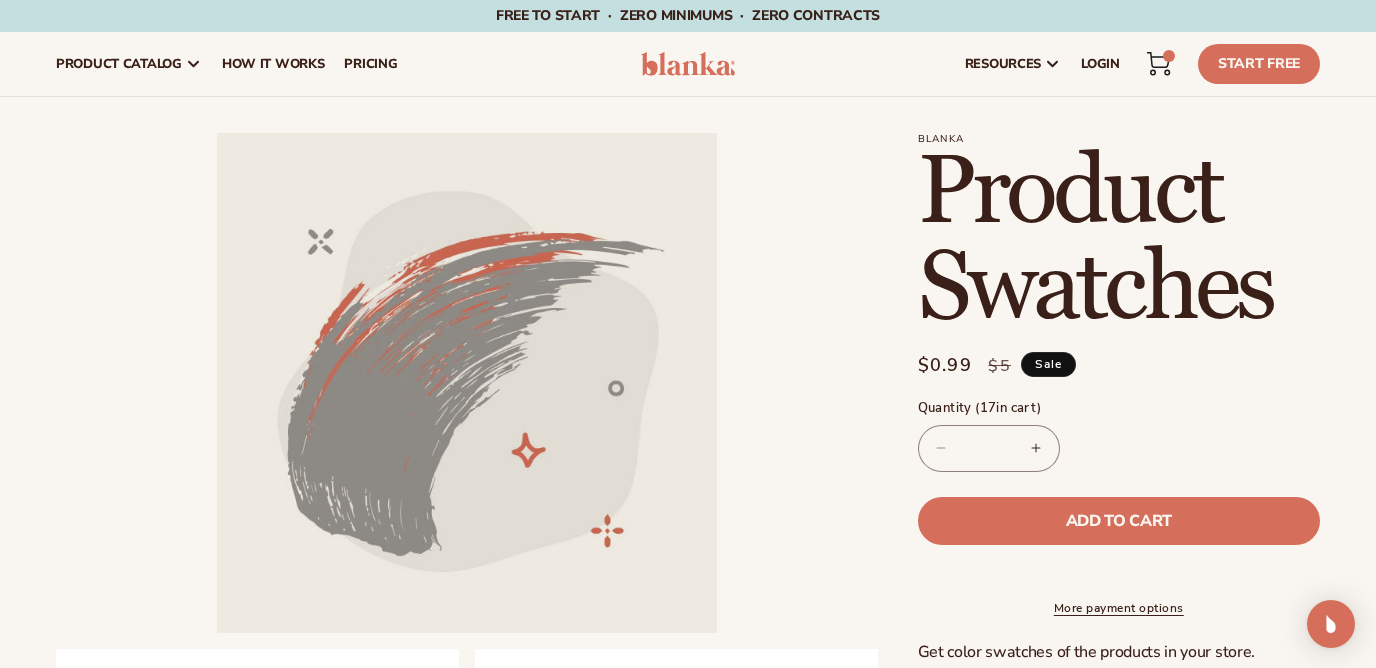 click 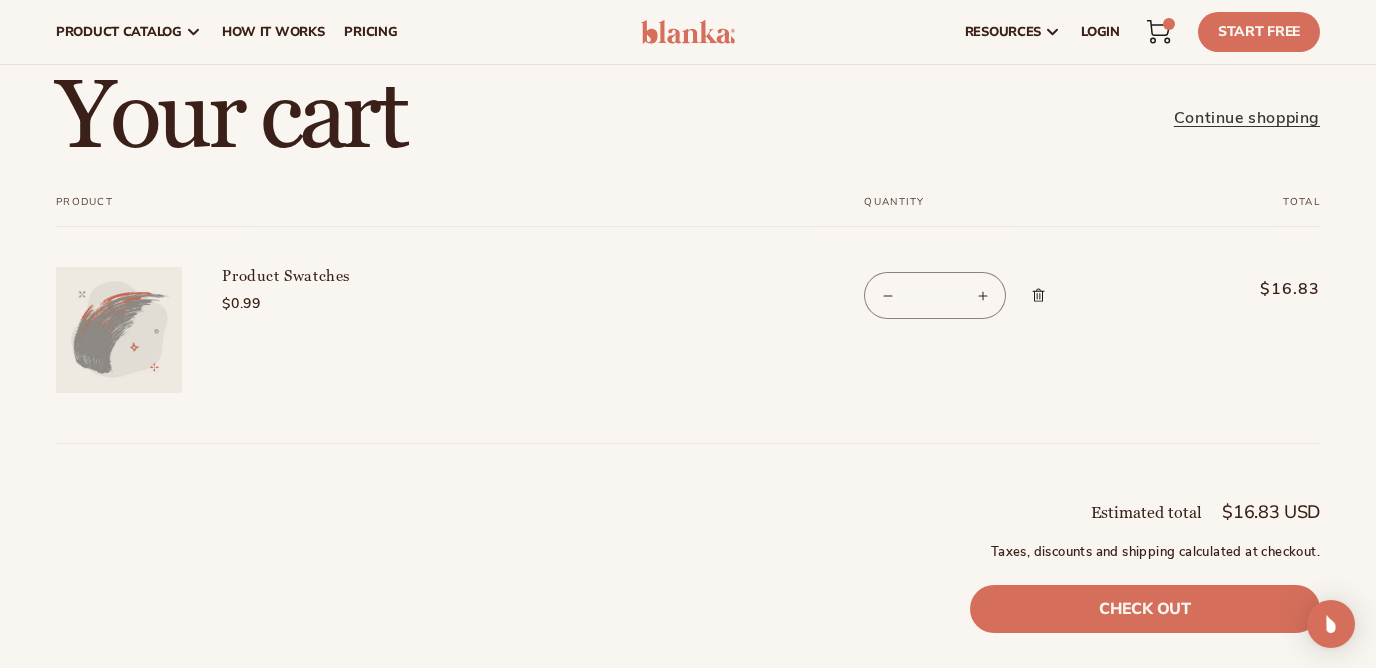 scroll, scrollTop: 60, scrollLeft: 0, axis: vertical 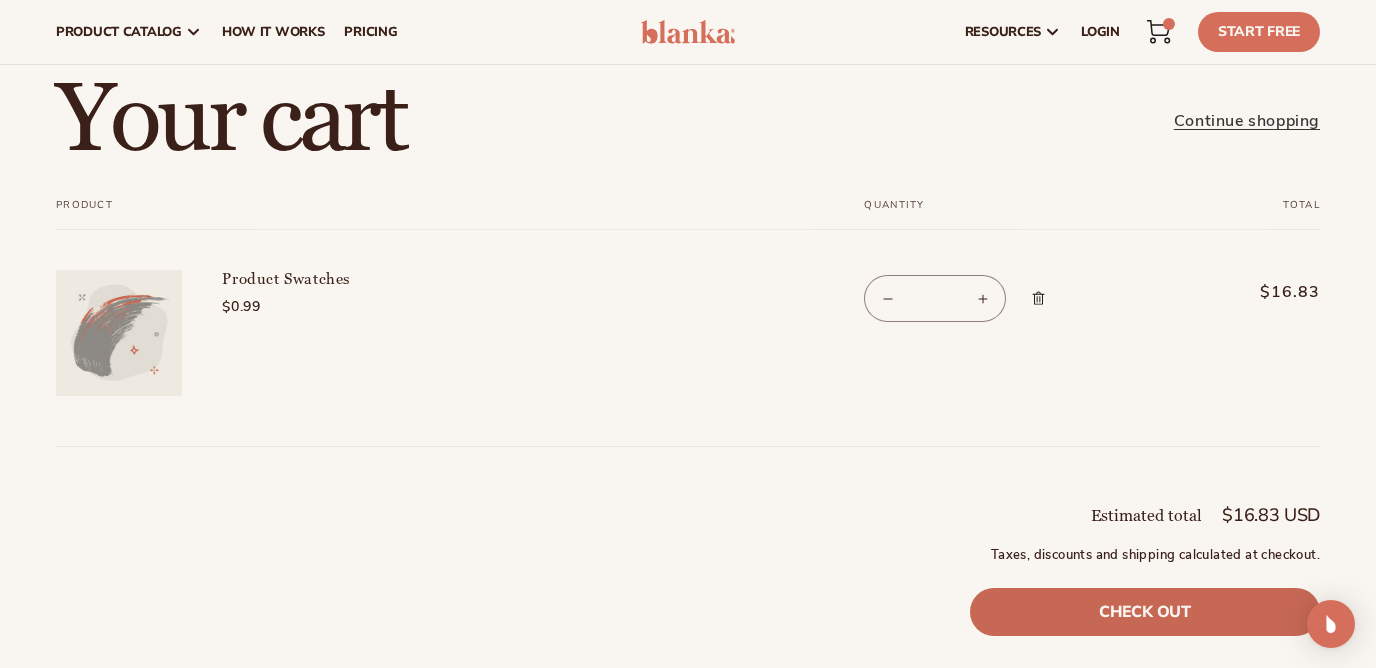 click on "Check out" at bounding box center [1145, 612] 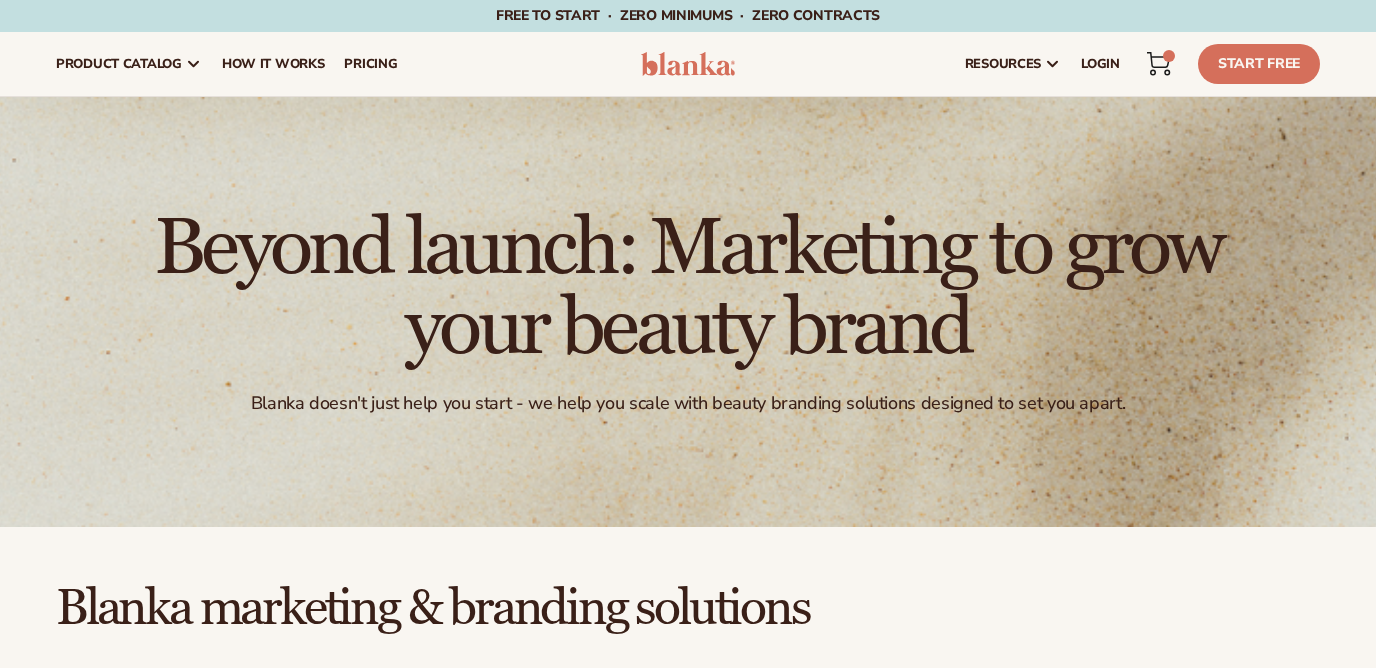 scroll, scrollTop: 0, scrollLeft: 0, axis: both 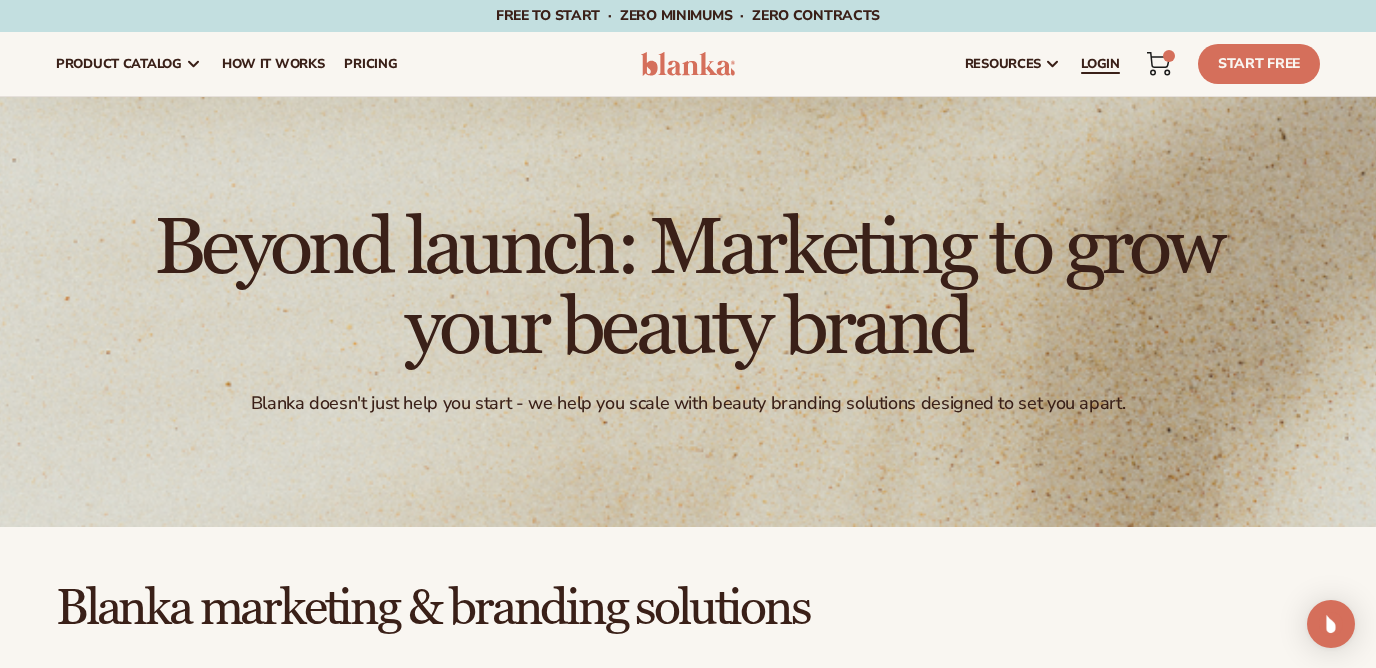 click on "LOGIN" at bounding box center (1100, 64) 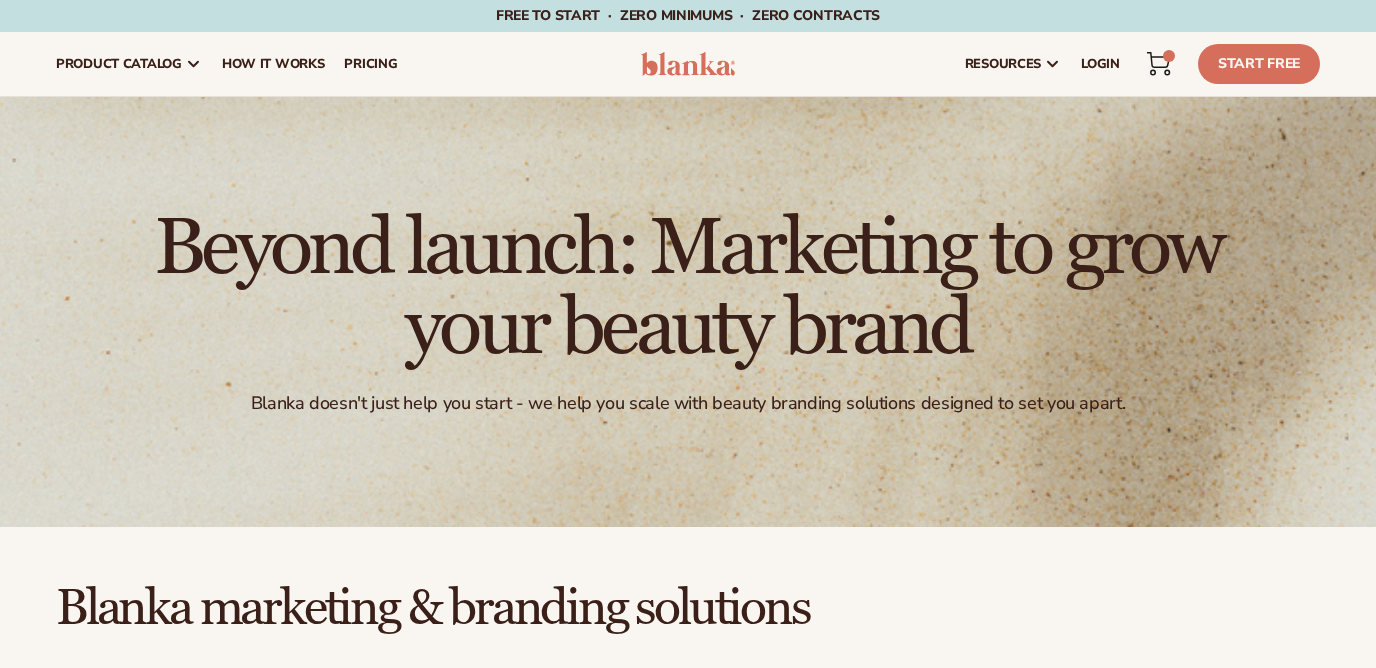 scroll, scrollTop: 0, scrollLeft: 0, axis: both 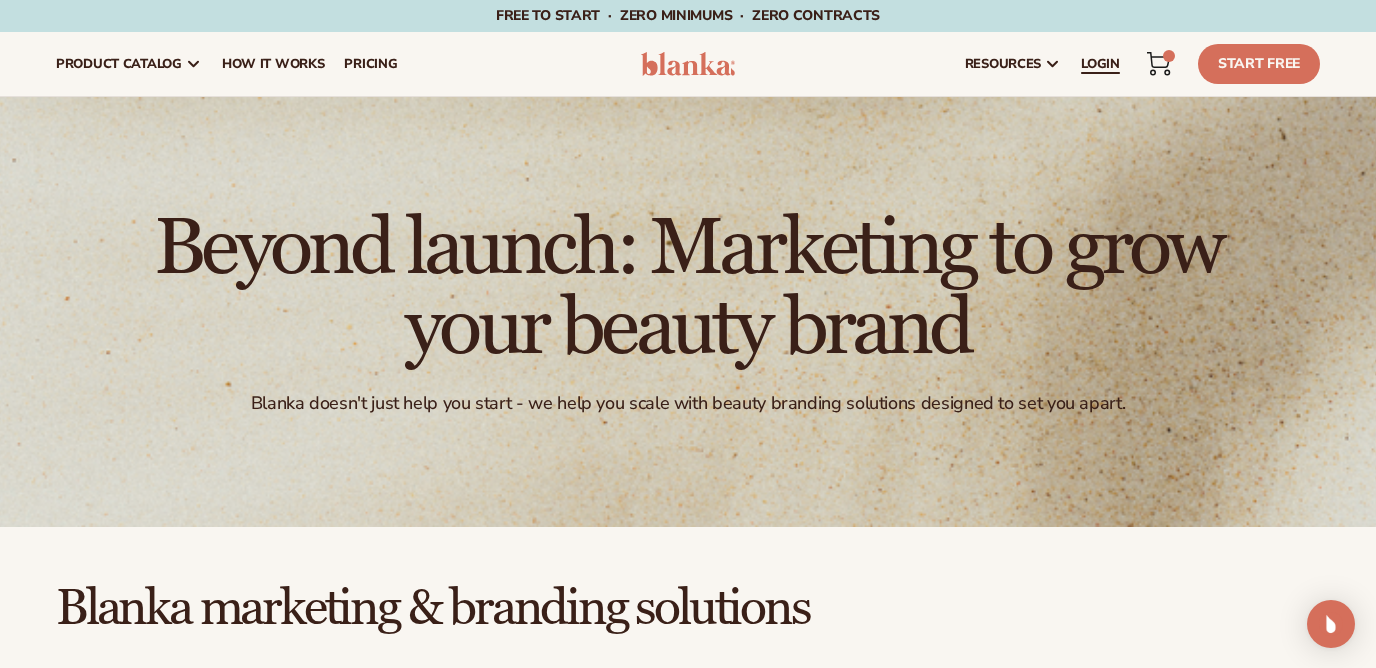click on "LOGIN" at bounding box center (1100, 64) 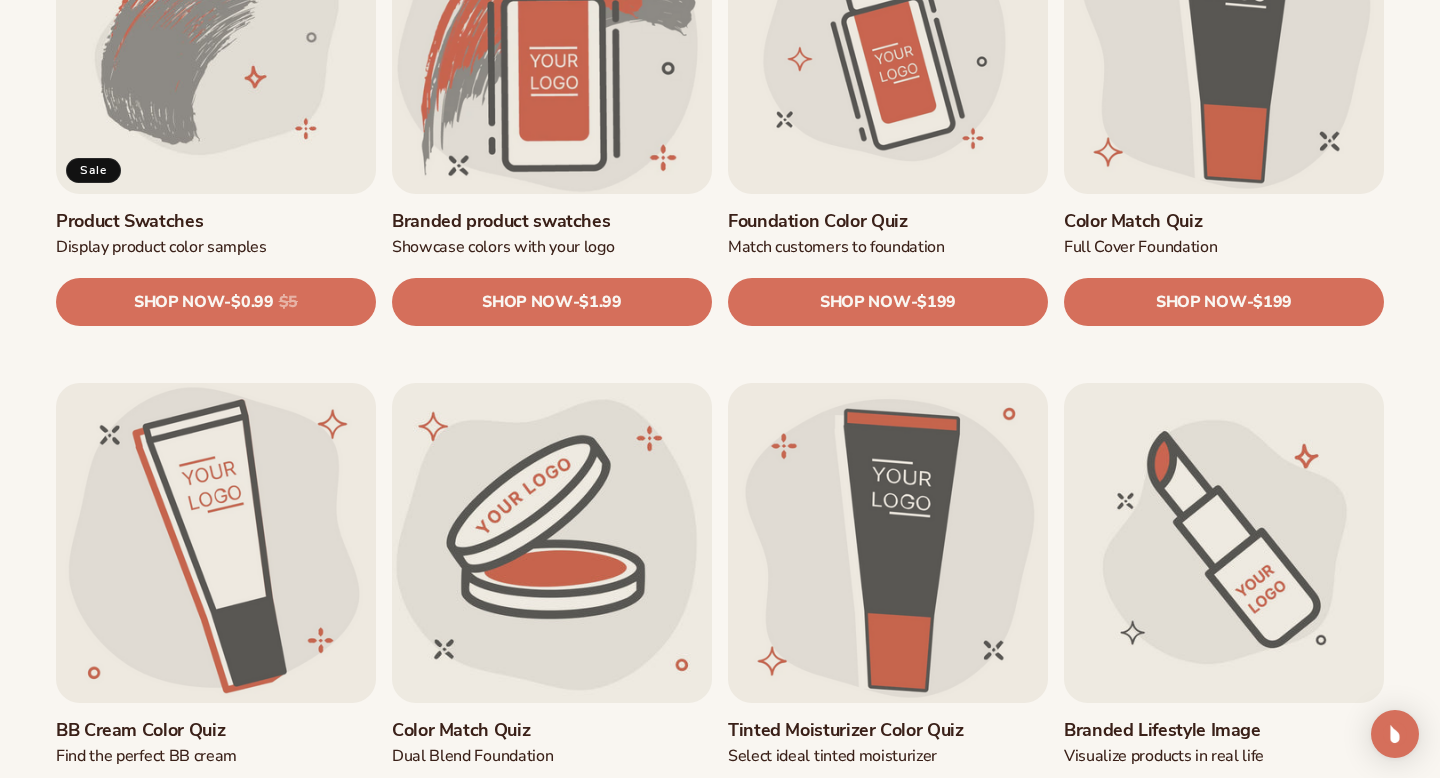 scroll, scrollTop: 1345, scrollLeft: 0, axis: vertical 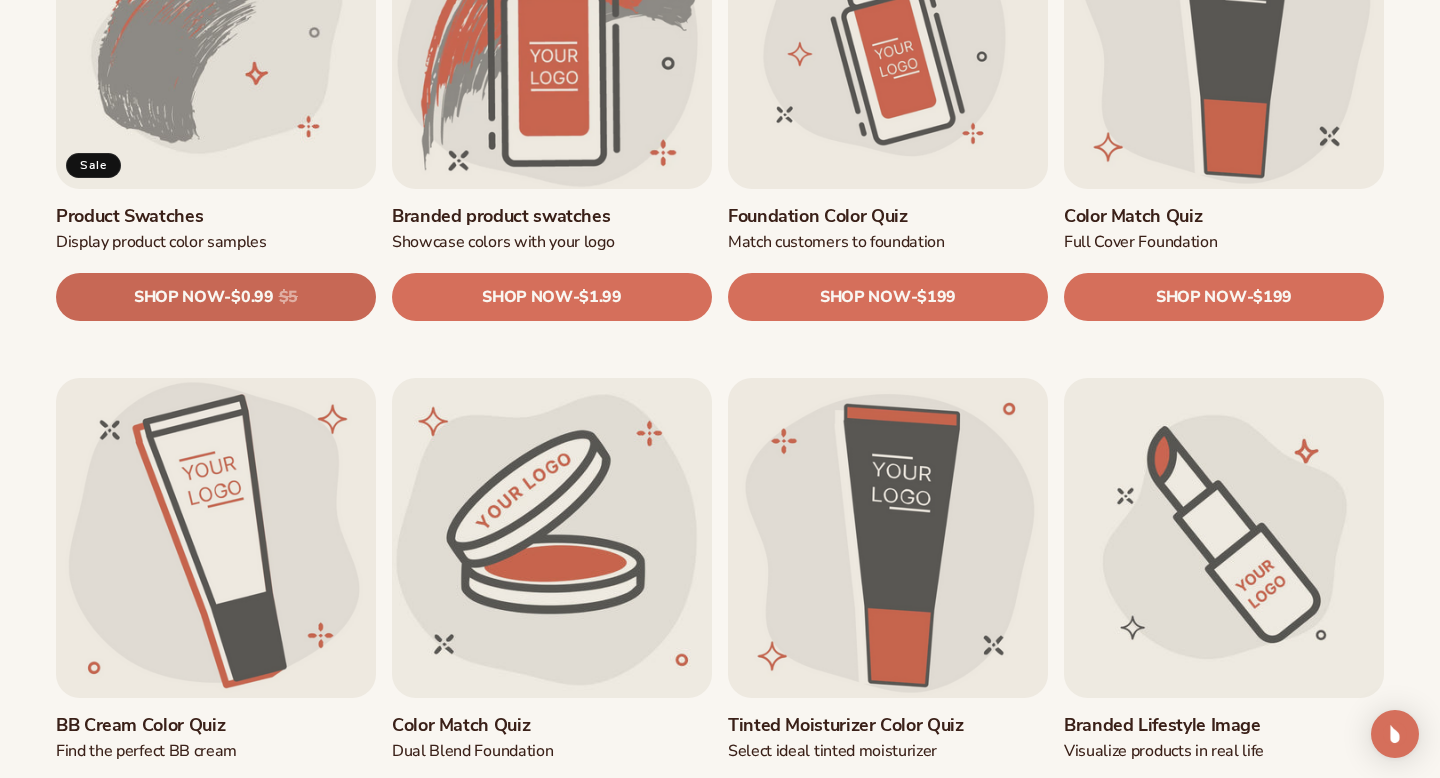 click on "$0.99" at bounding box center [252, 298] 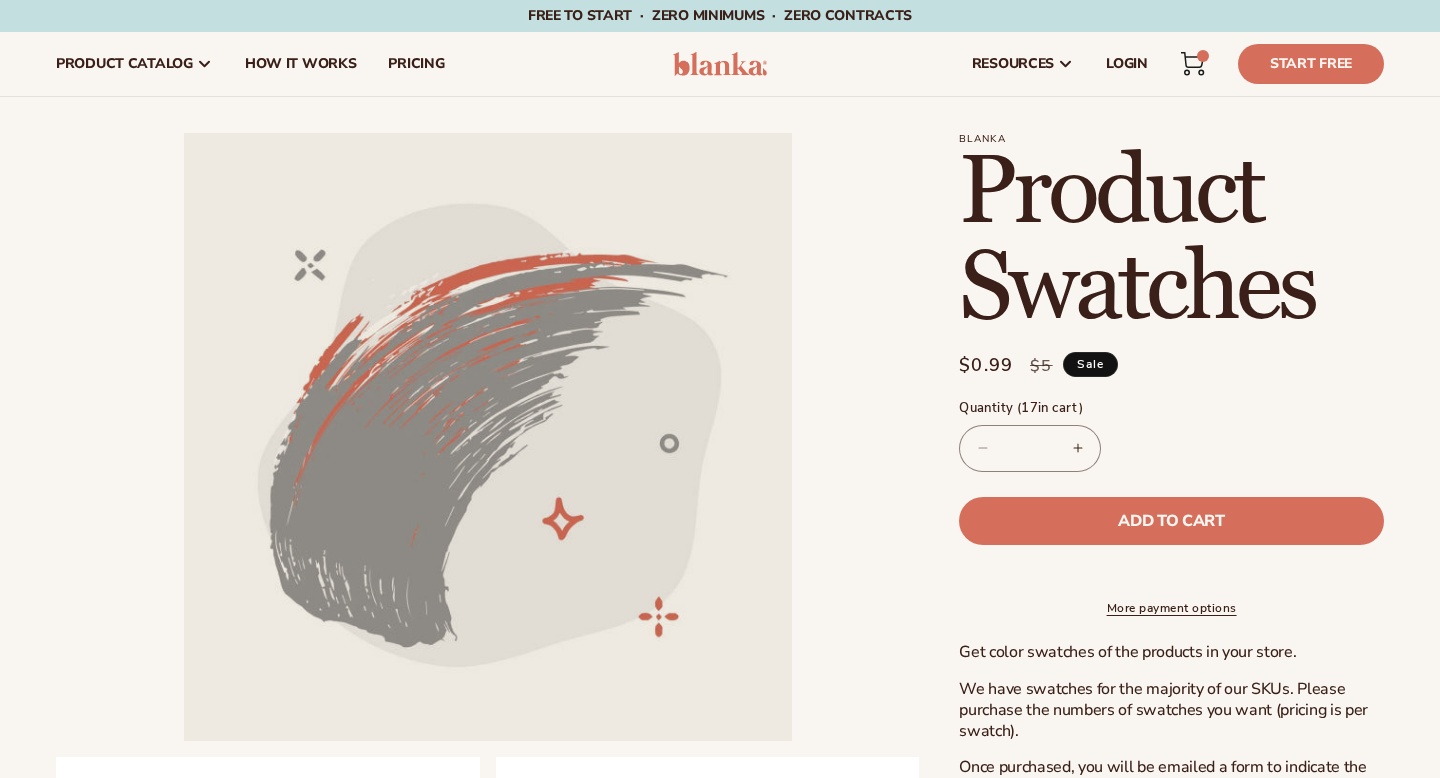 scroll, scrollTop: 0, scrollLeft: 0, axis: both 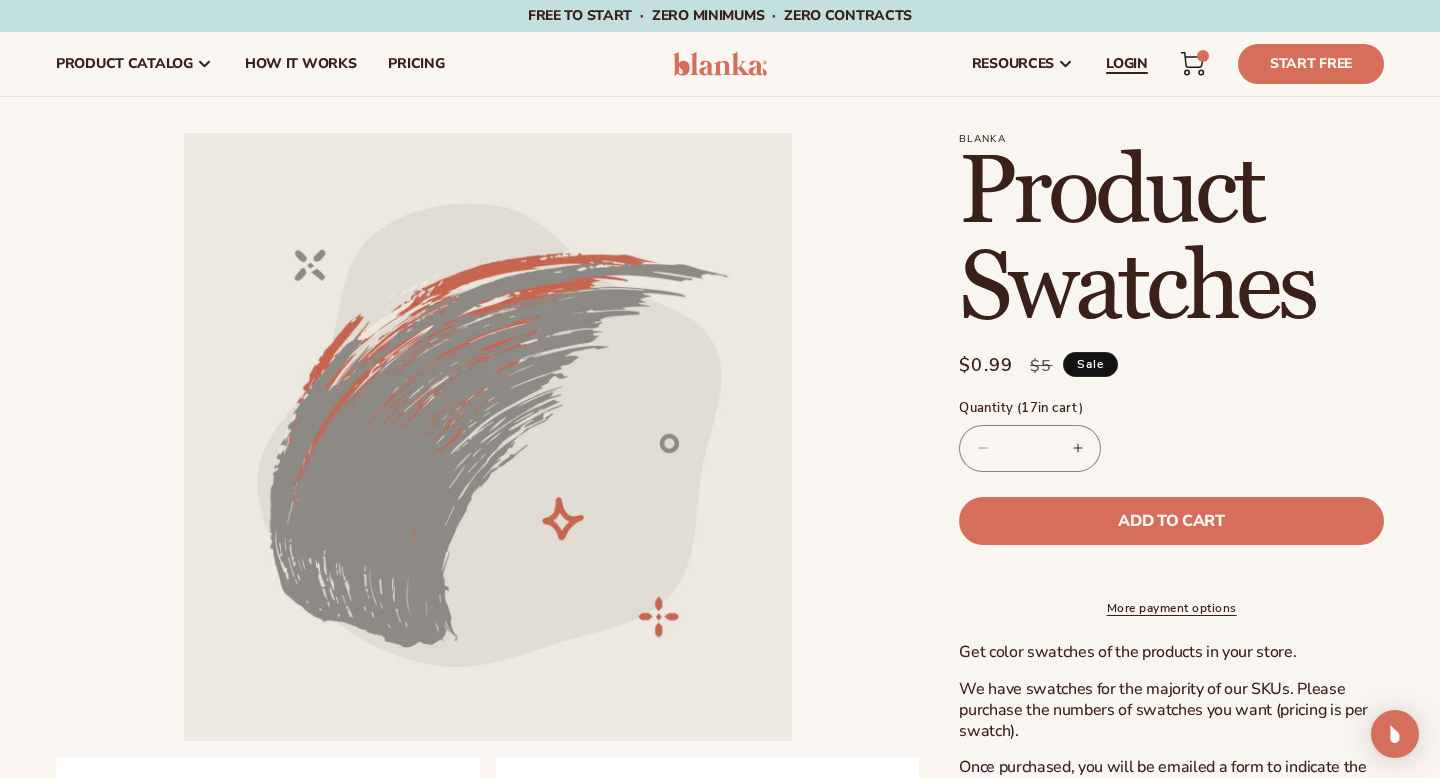 click on "LOGIN" at bounding box center [1127, 64] 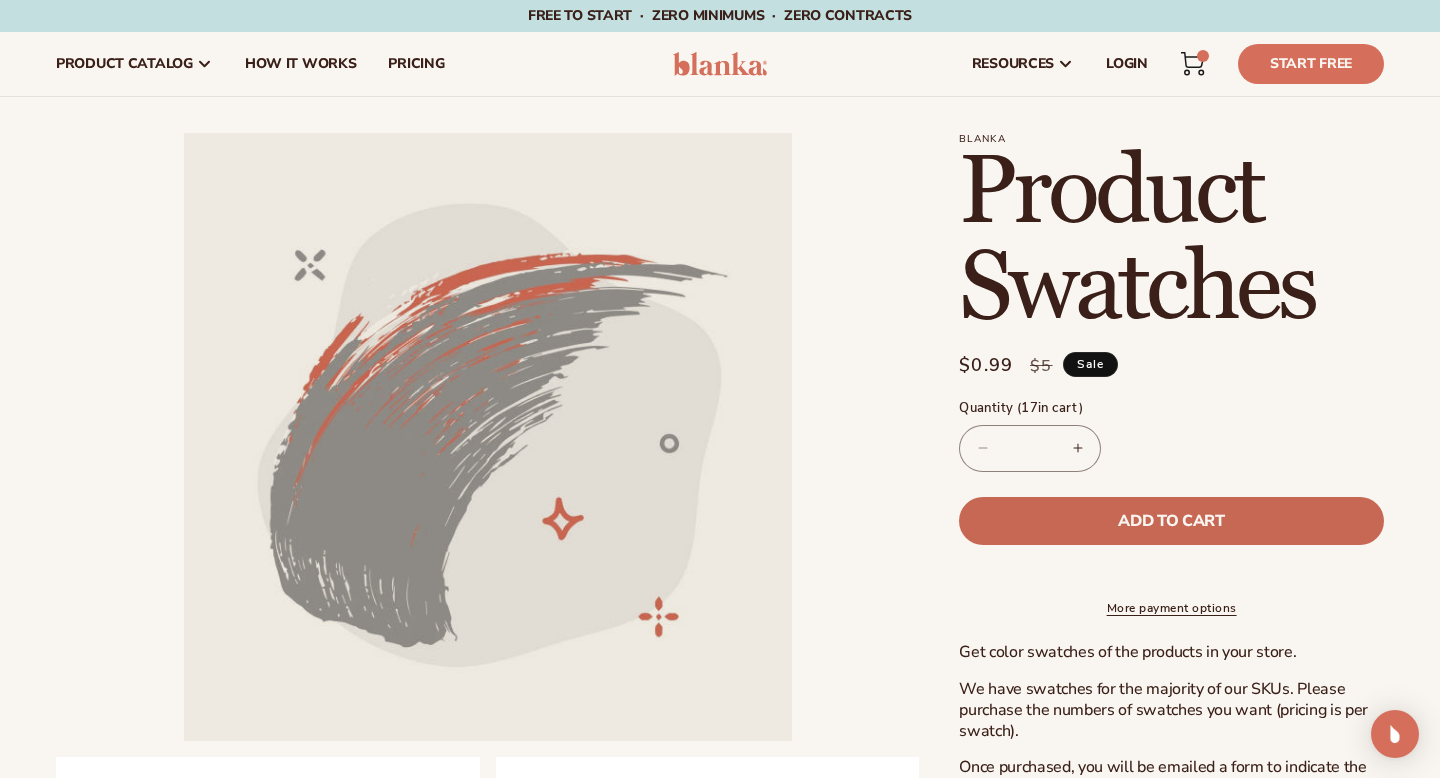 click on "Add to cart" at bounding box center (1171, 521) 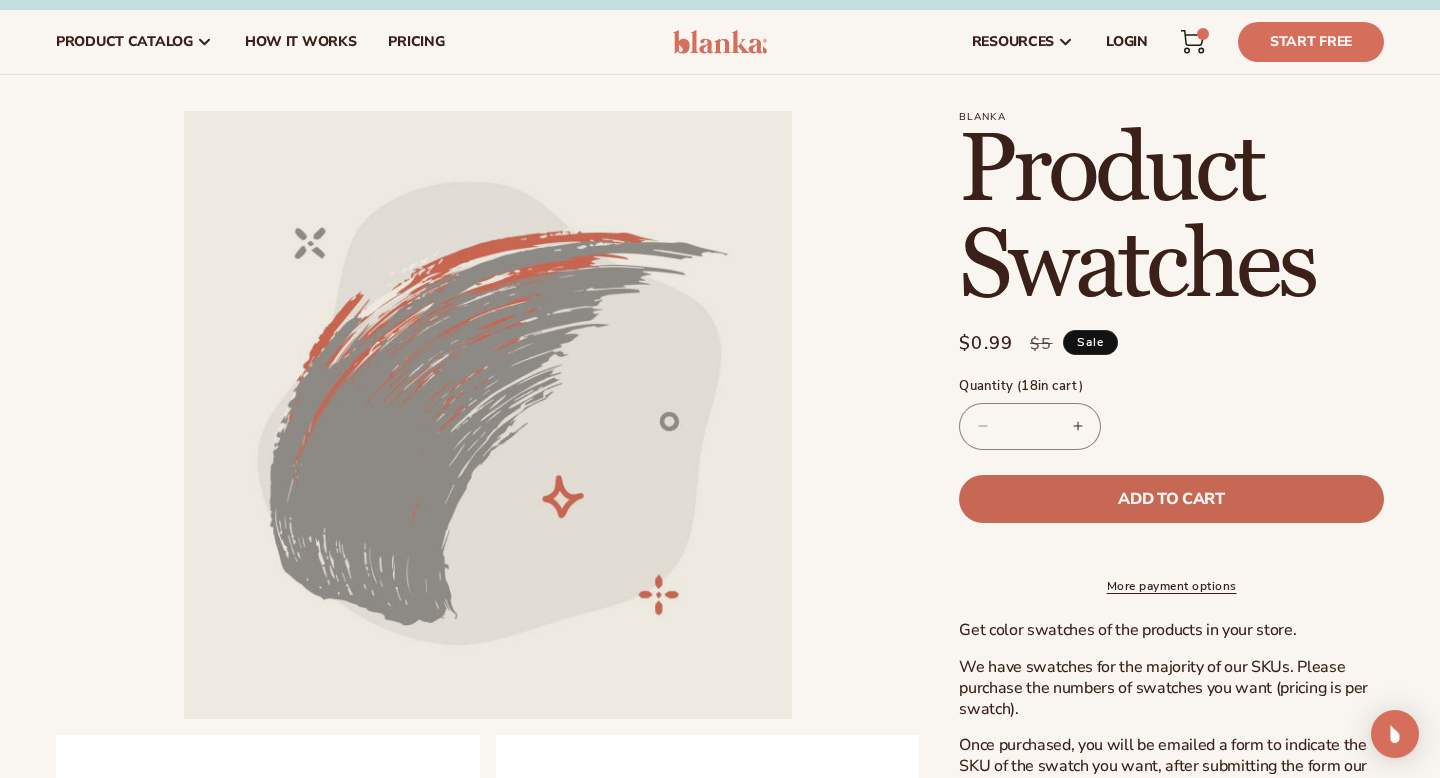 scroll, scrollTop: 0, scrollLeft: 0, axis: both 